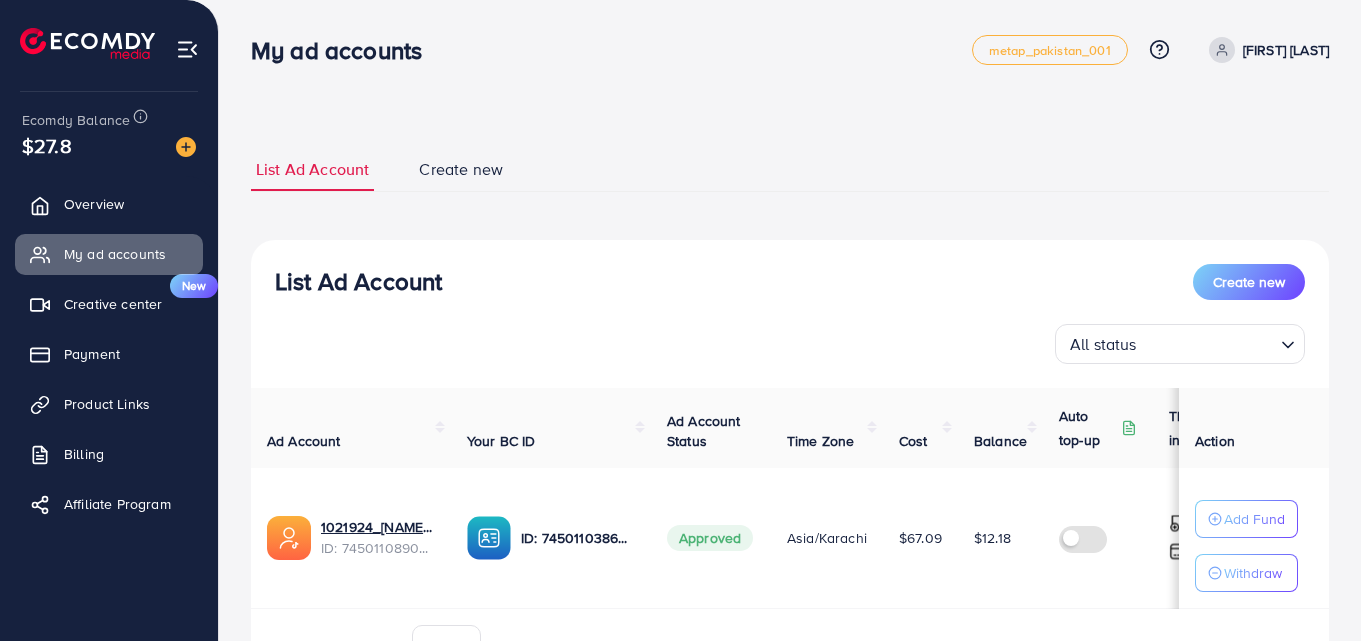 scroll, scrollTop: 0, scrollLeft: 0, axis: both 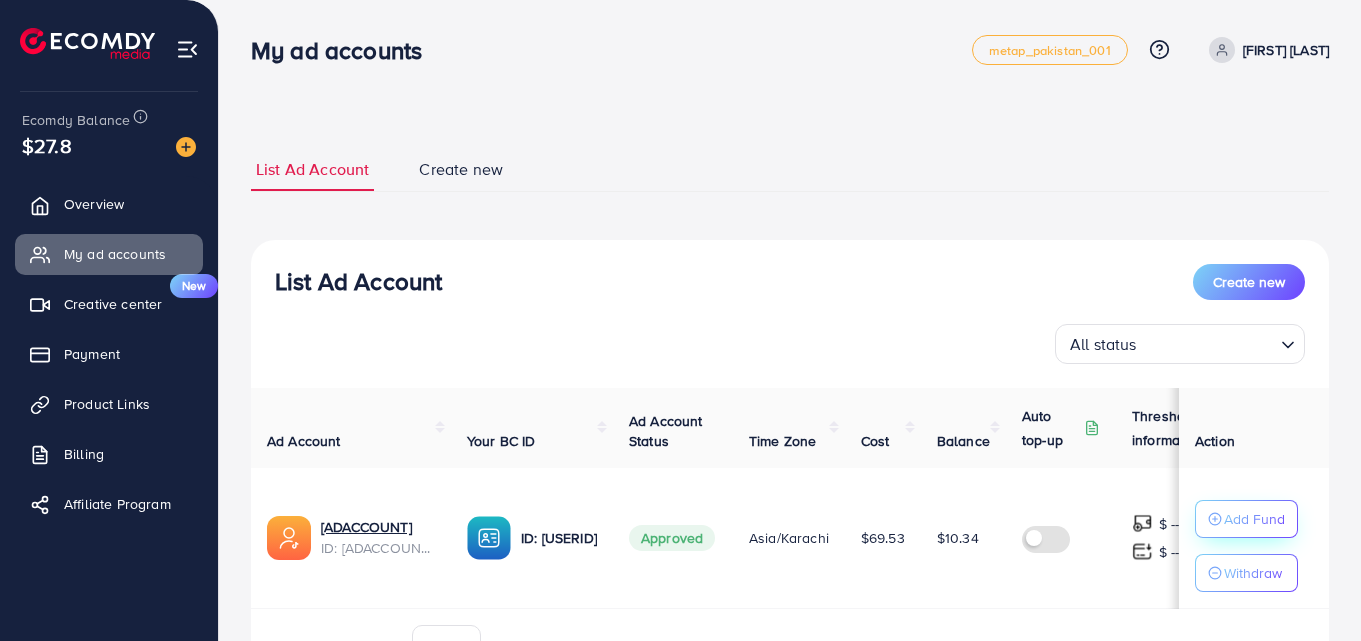 click on "Add Fund" at bounding box center [1254, 519] 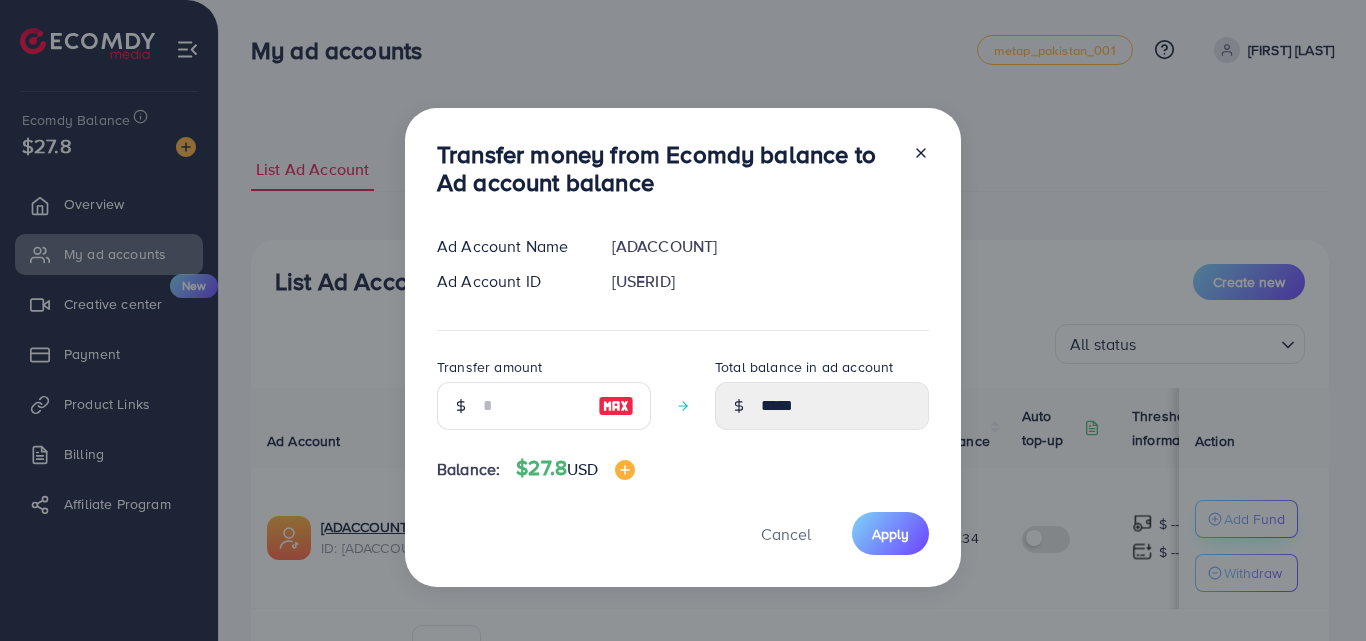 click on "Transfer money from Ecomdy balance to Ad account balance   Ad Account Name   [ADACCOUNT]   Ad Account ID   [ADACCOUNTID]   Transfer amount   Total balance in ad account  ***** Balance:  $27.8  USD   Cancel   Apply" at bounding box center [683, 320] 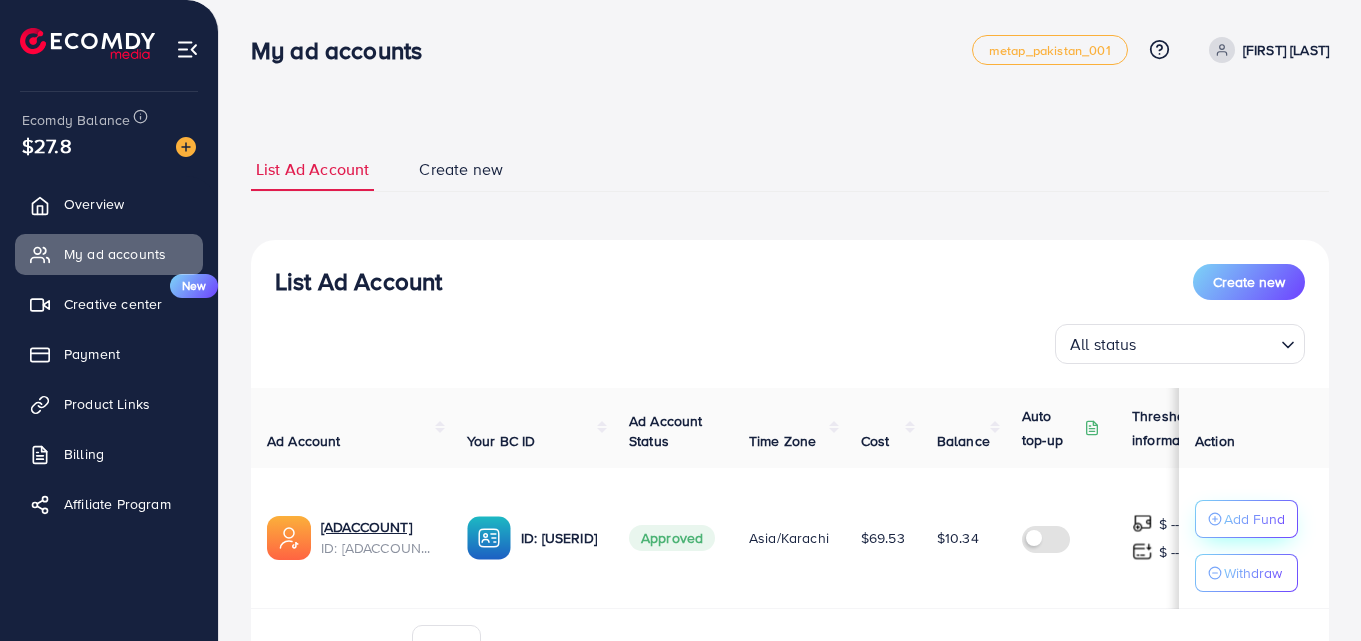 click on "Add Fund" at bounding box center [1254, 519] 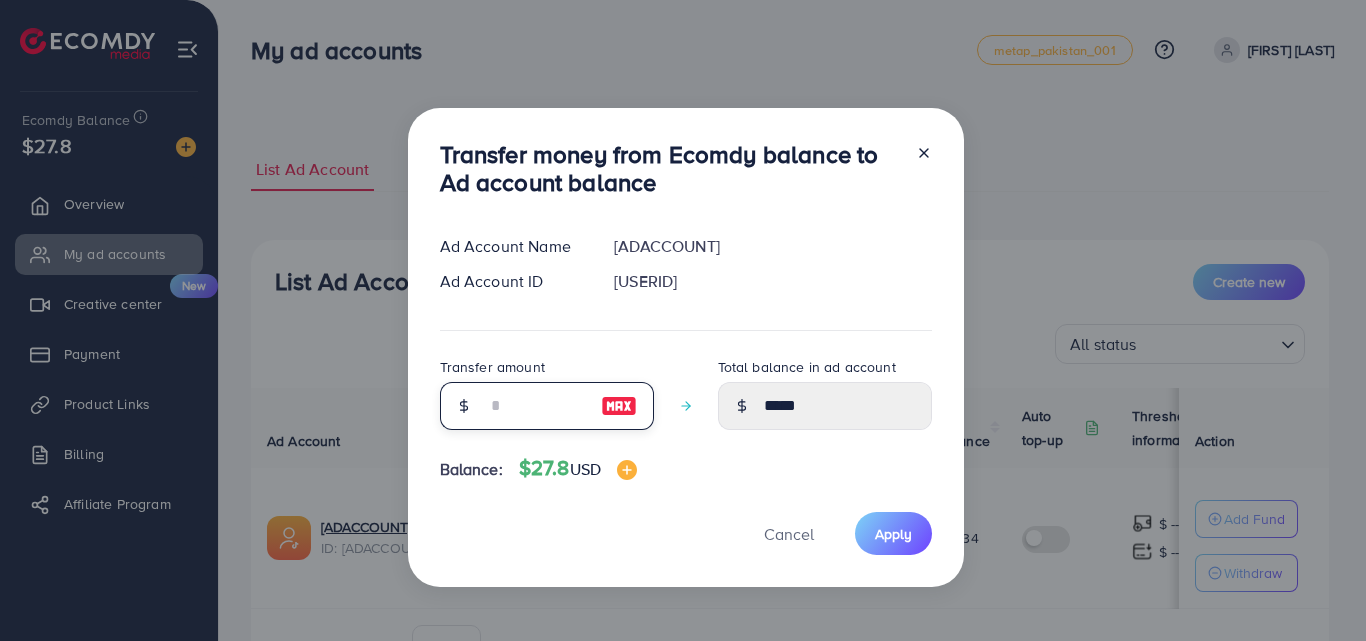 click at bounding box center [536, 406] 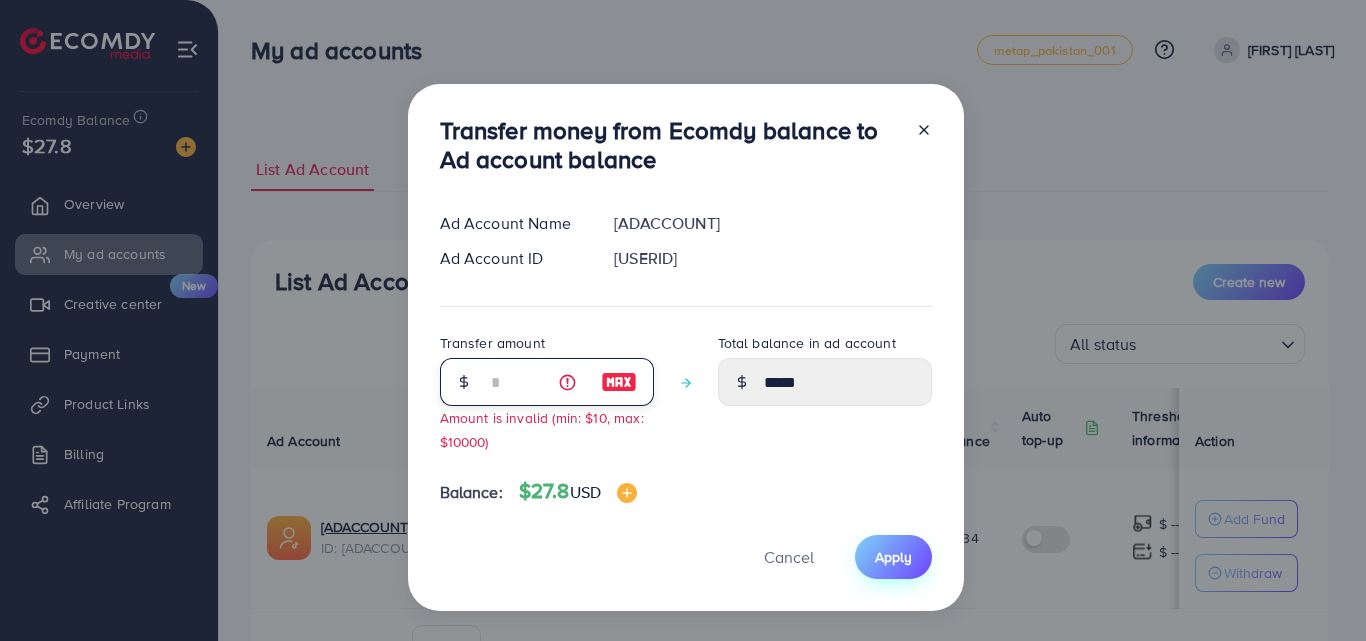 type on "*" 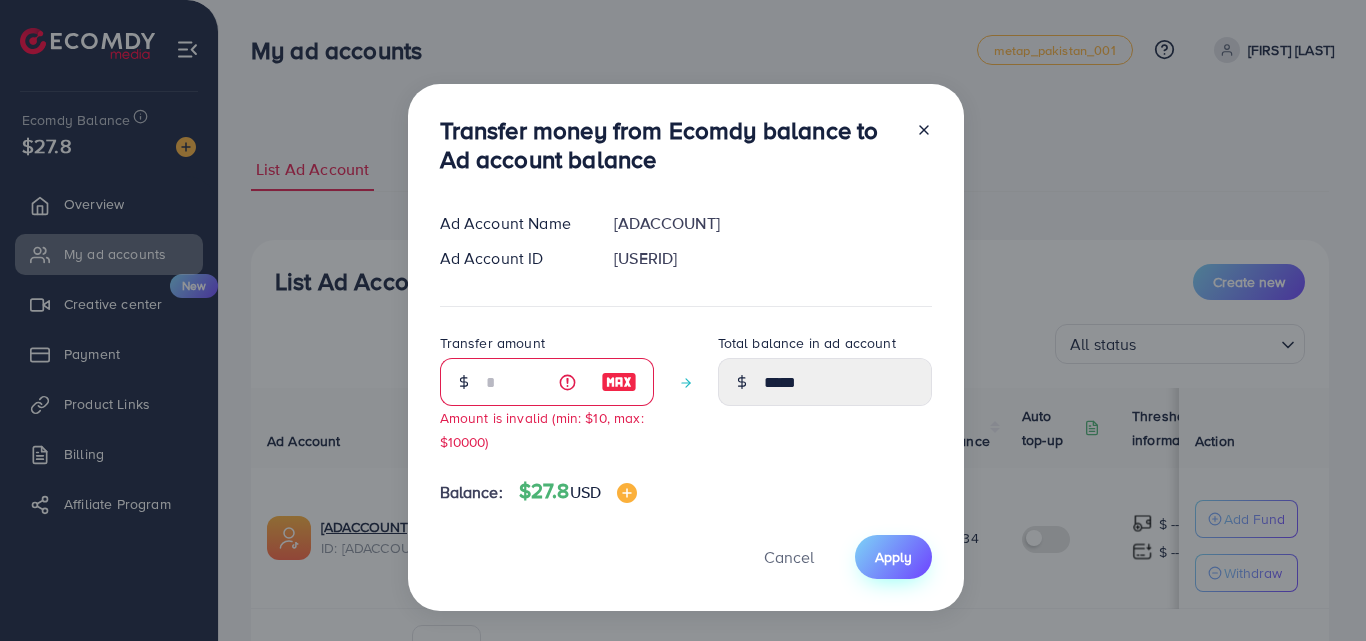 click on "Apply" at bounding box center (893, 557) 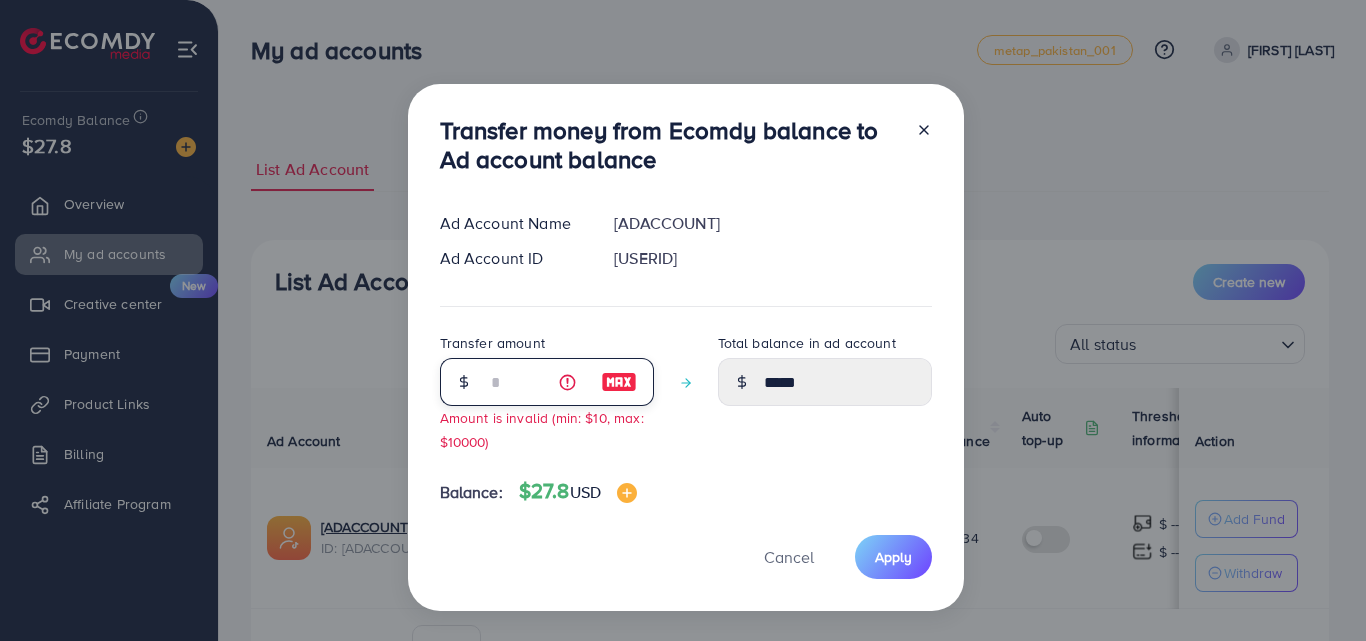 click on "*" at bounding box center [536, 382] 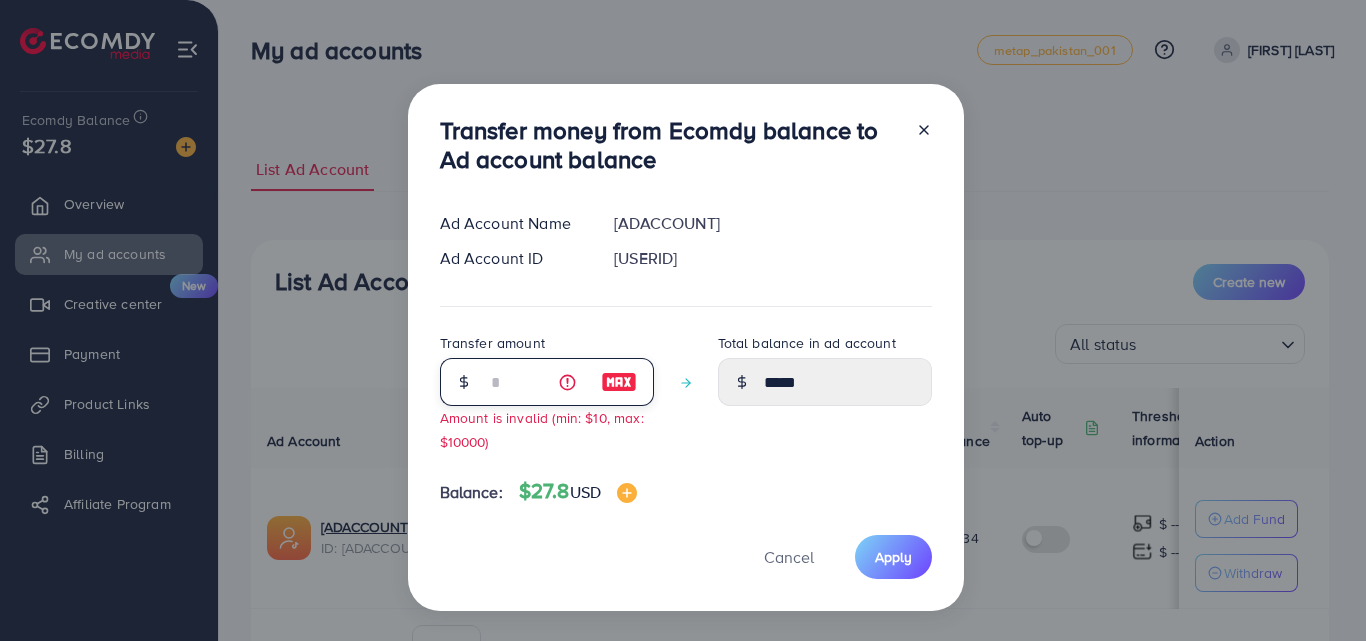 type on "*" 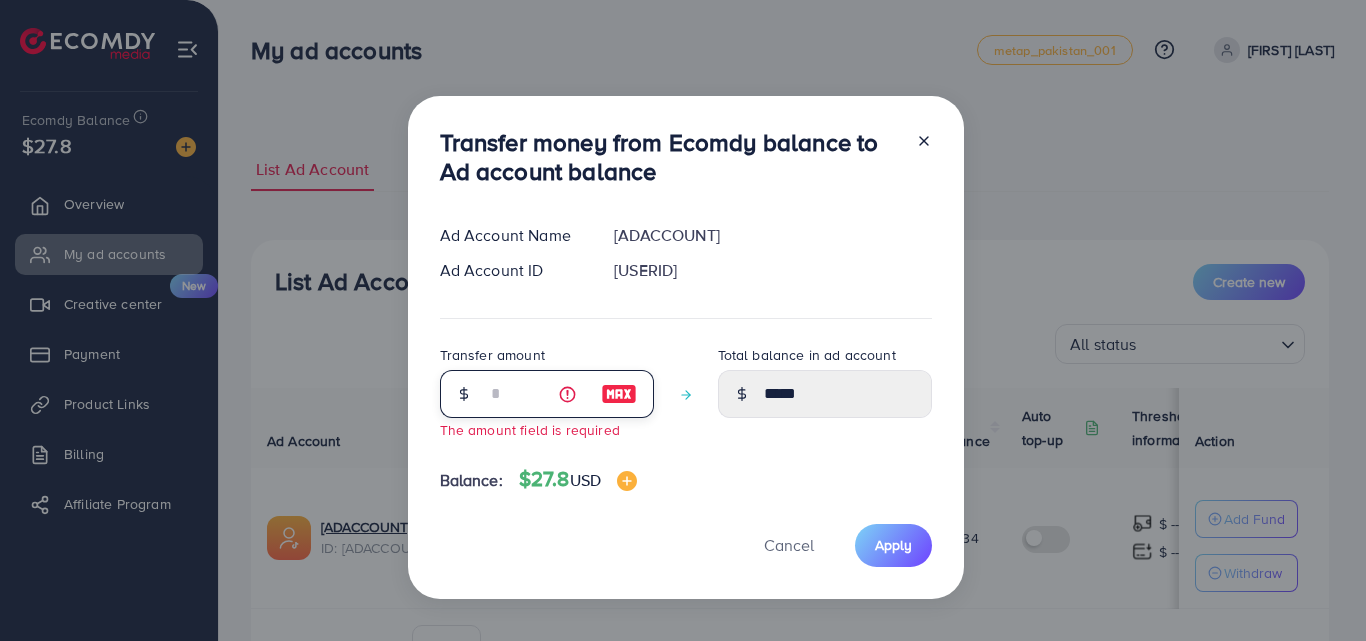 type on "*****" 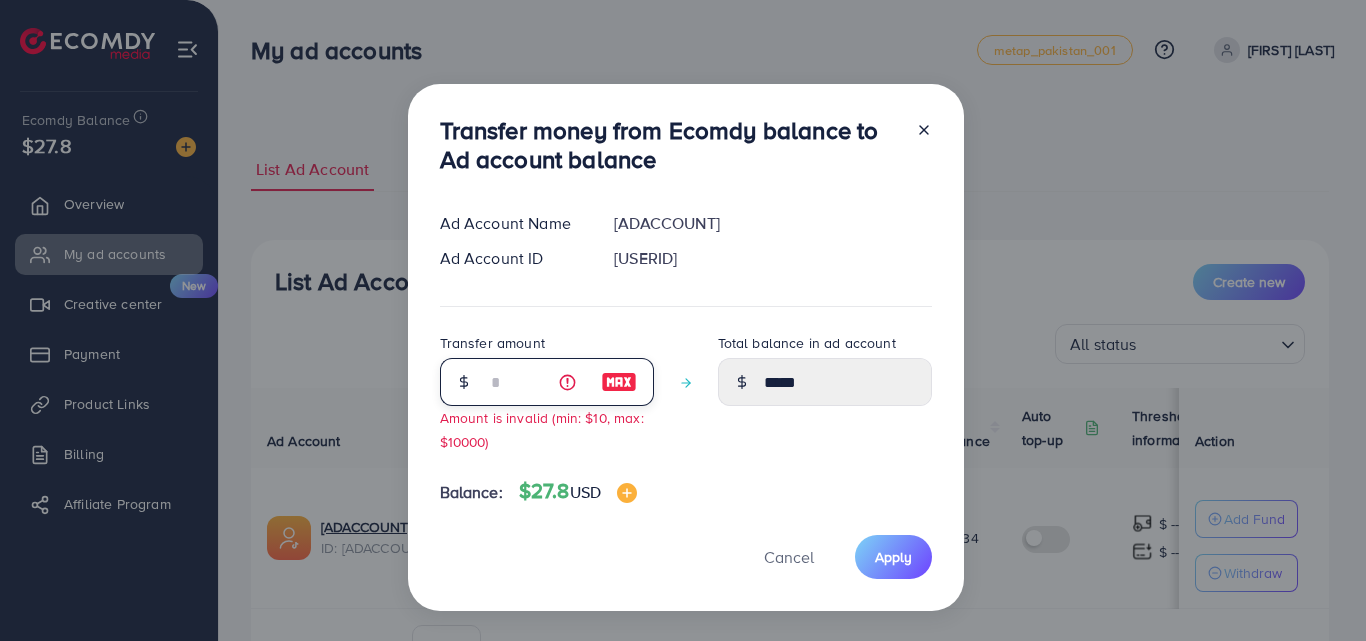 type 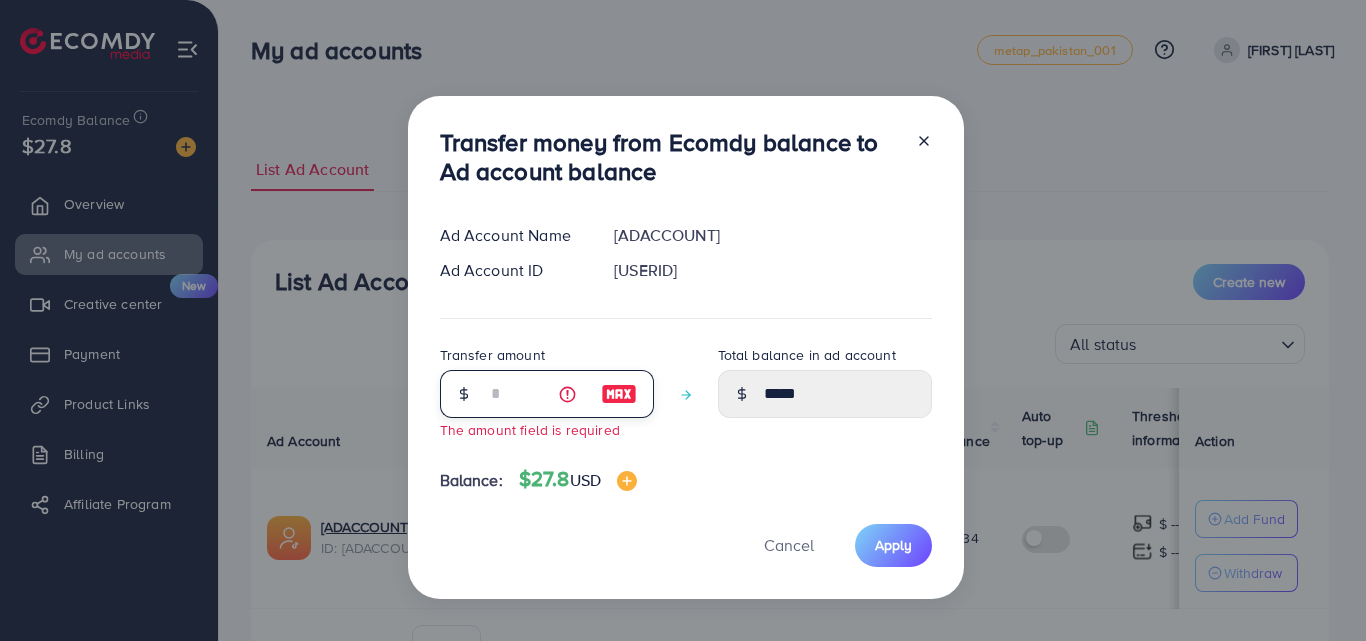 type on "*****" 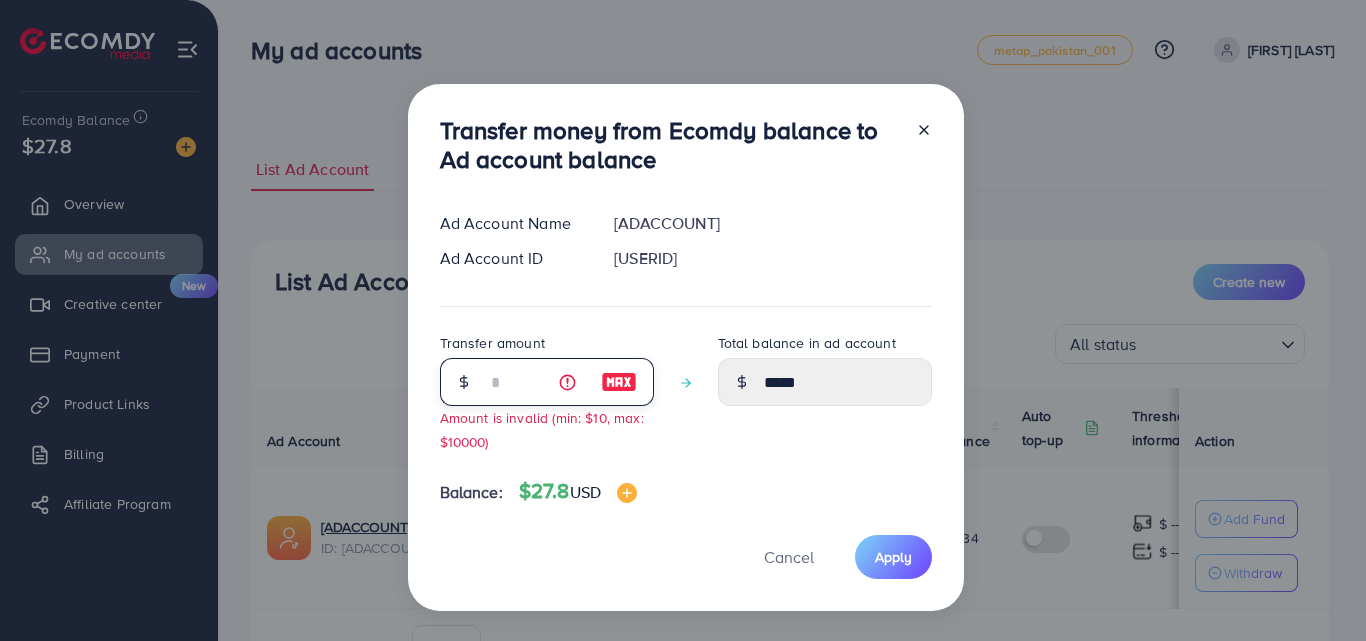 type on "*****" 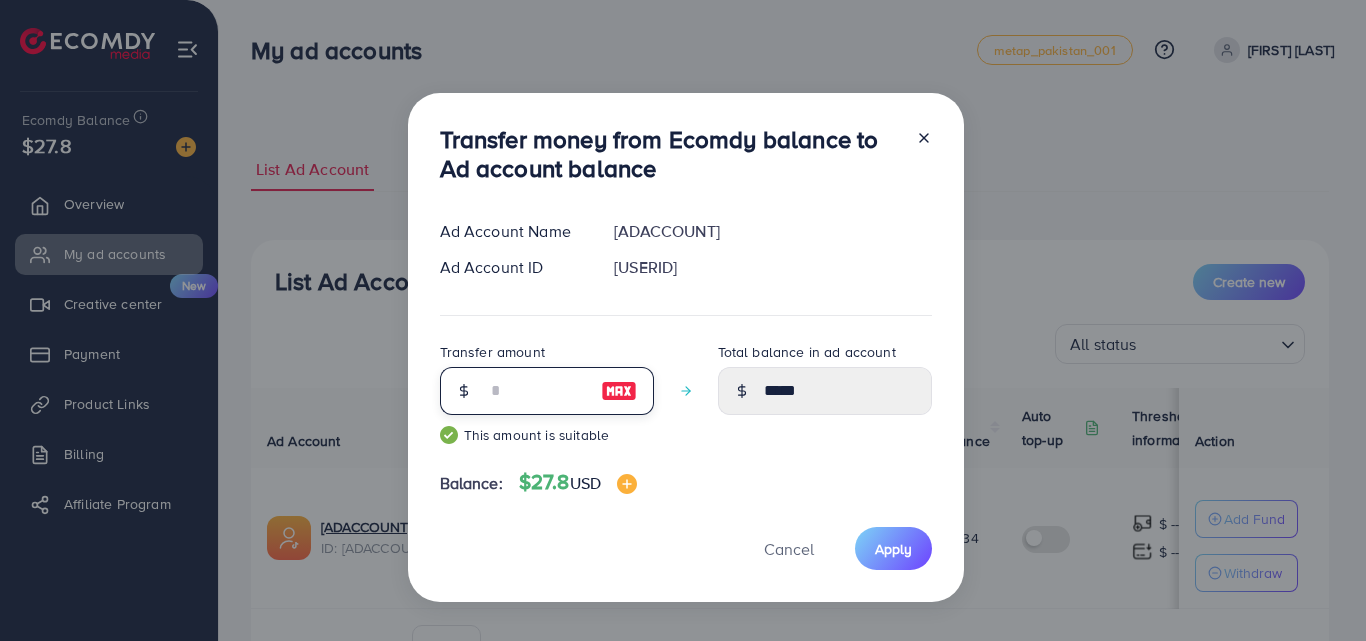 type on "*" 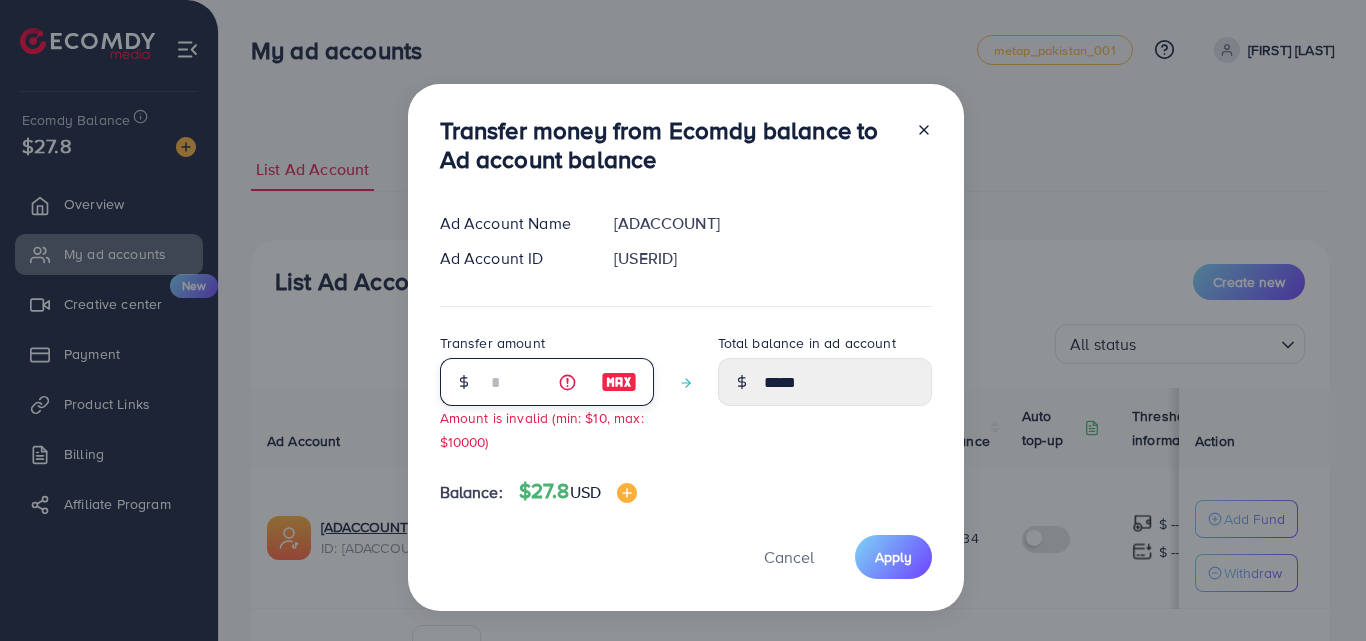 type 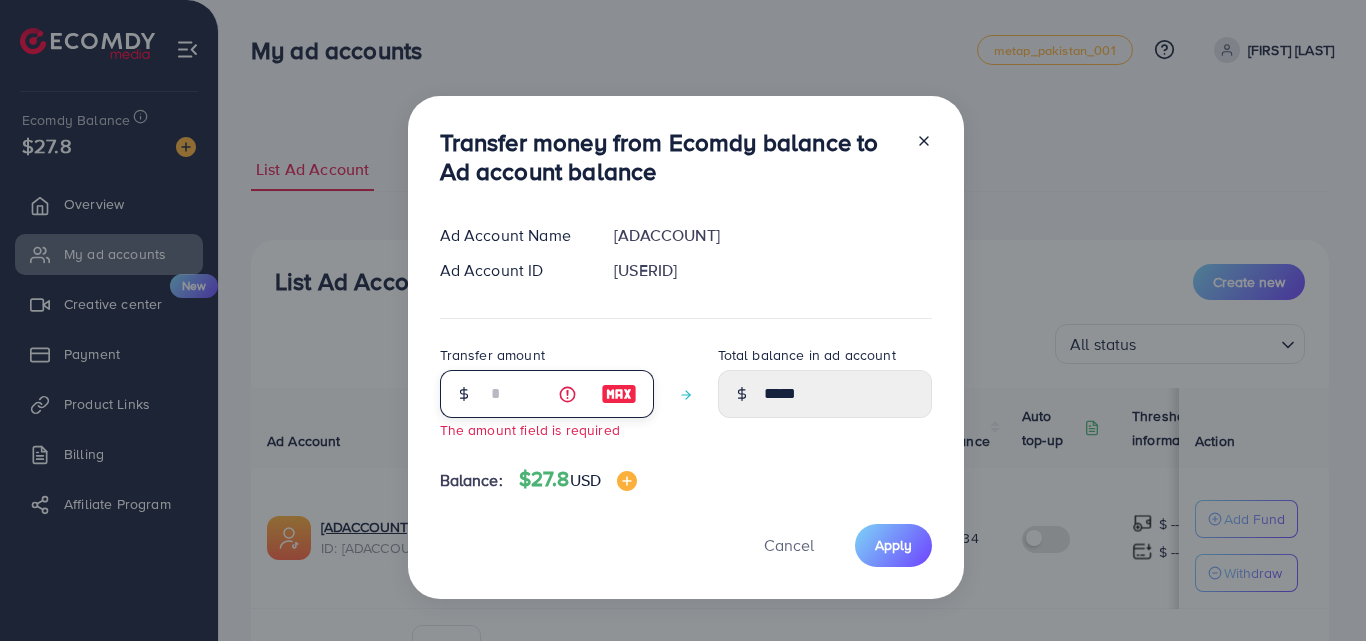 type on "*****" 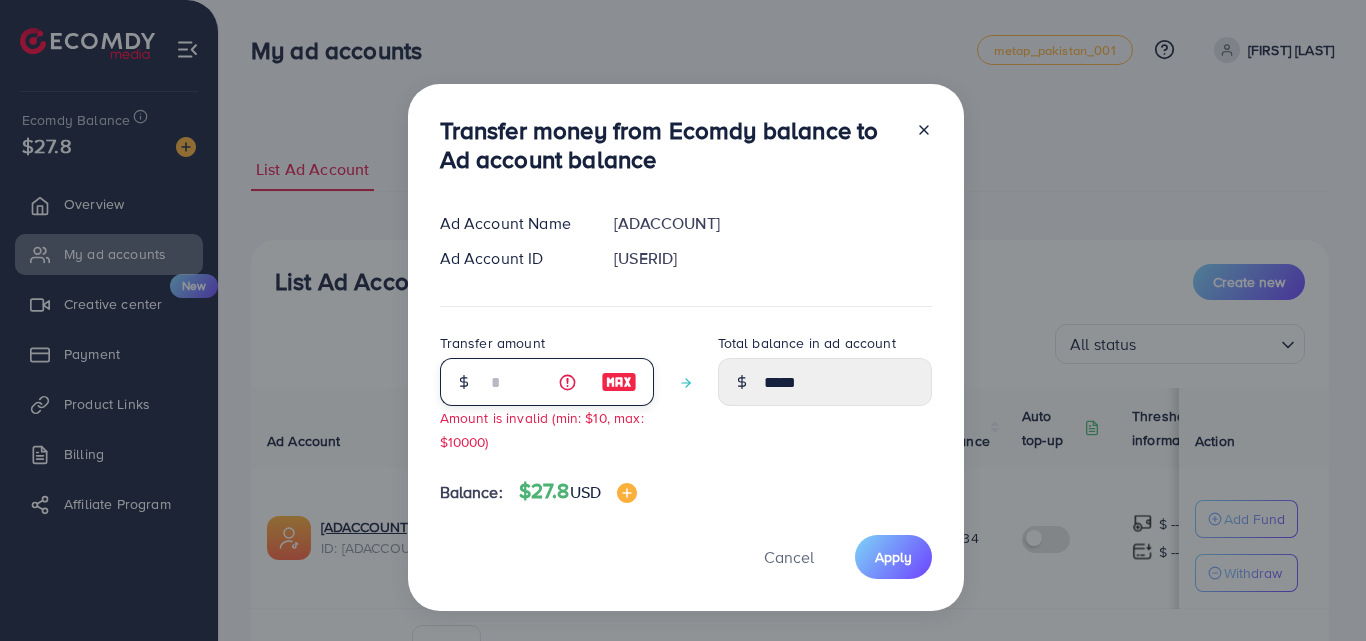 type on "*****" 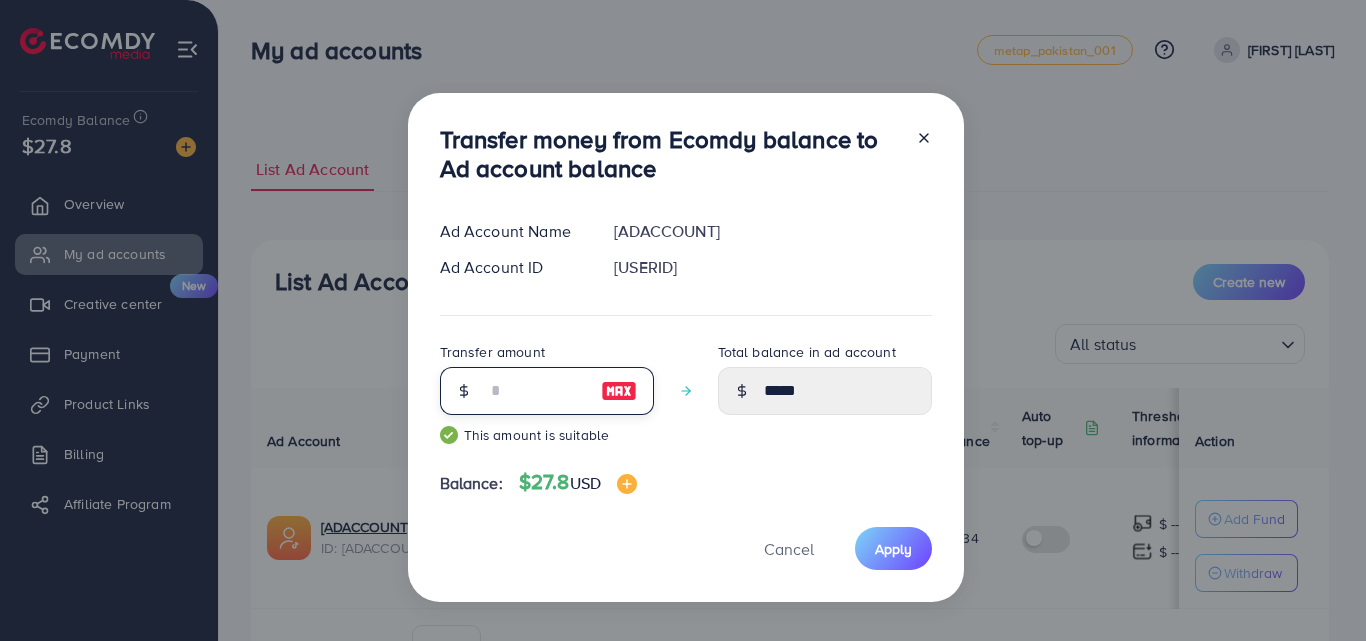 type on "**" 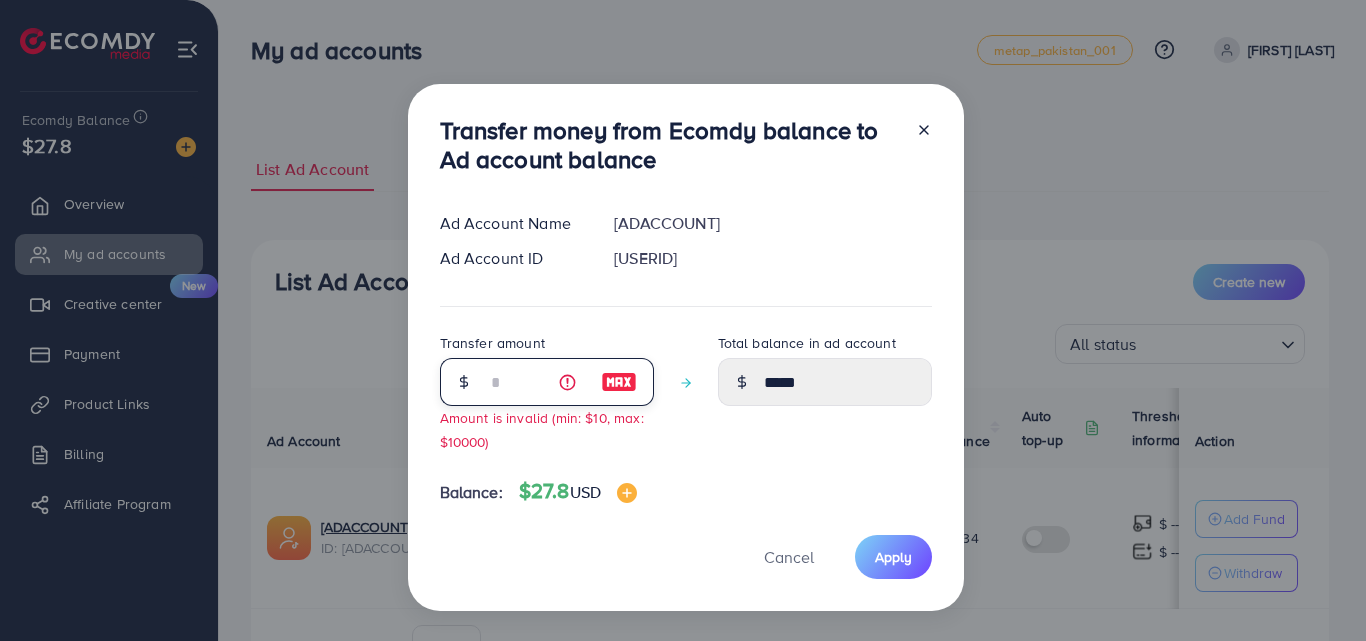 type on "*****" 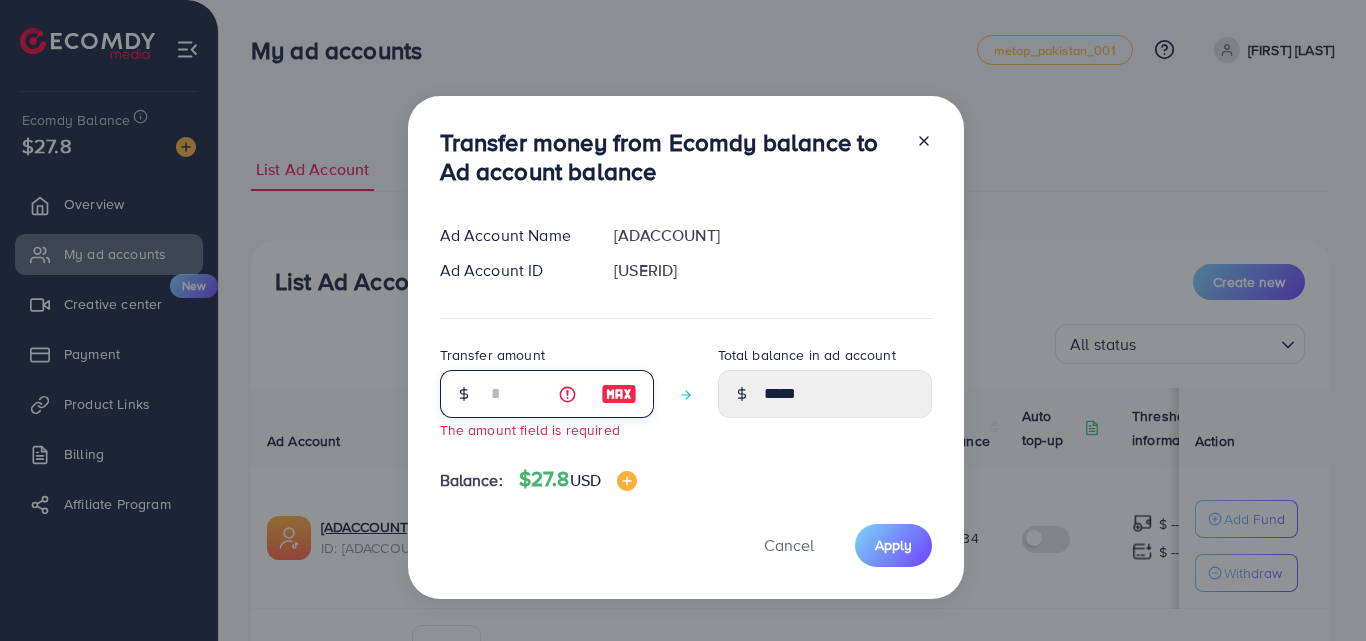type on "*****" 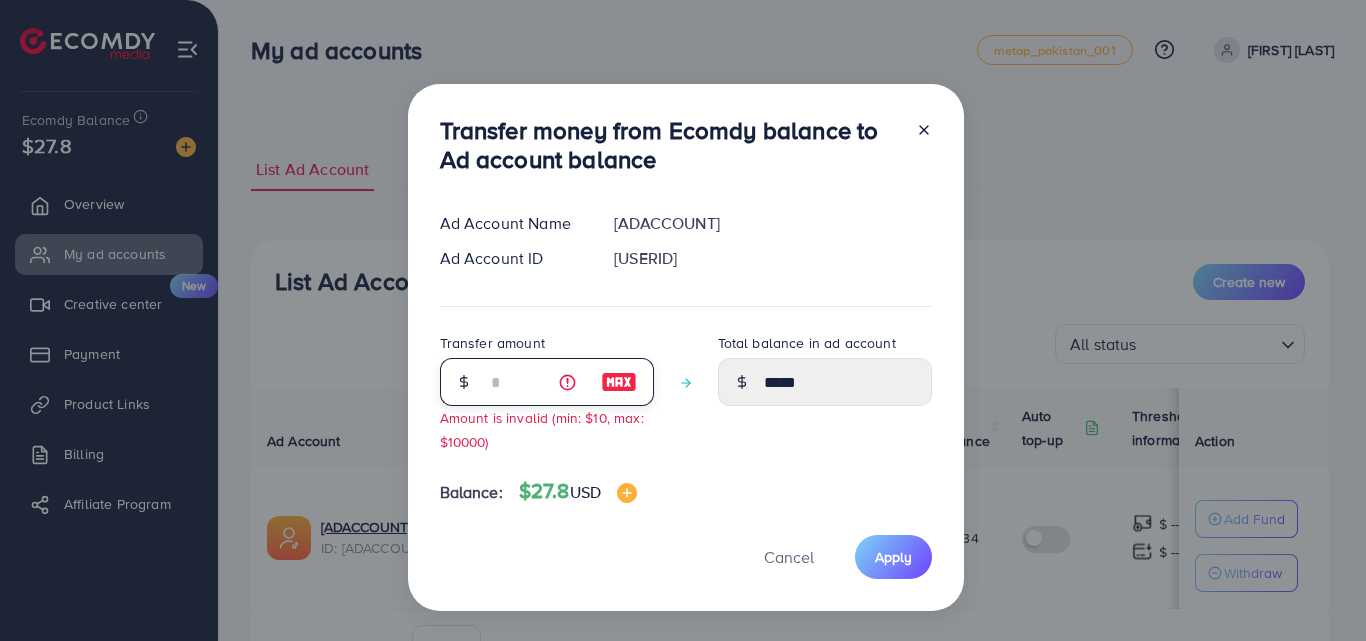 type on "*****" 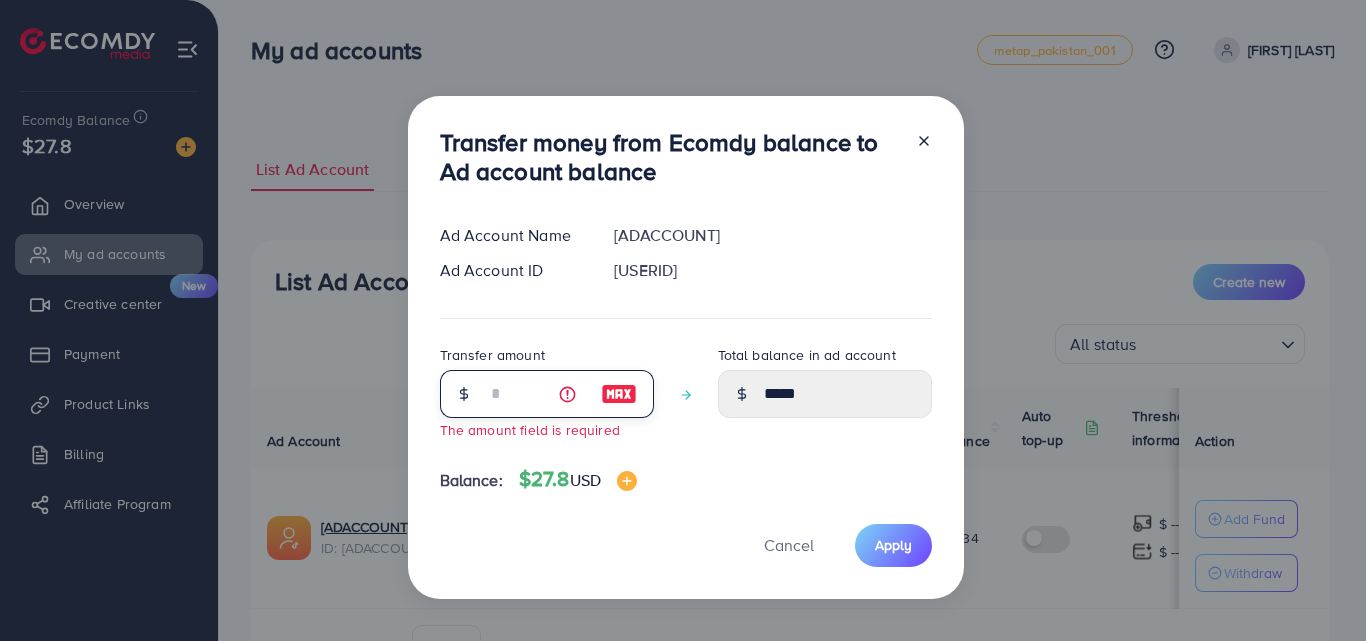 type on "*****" 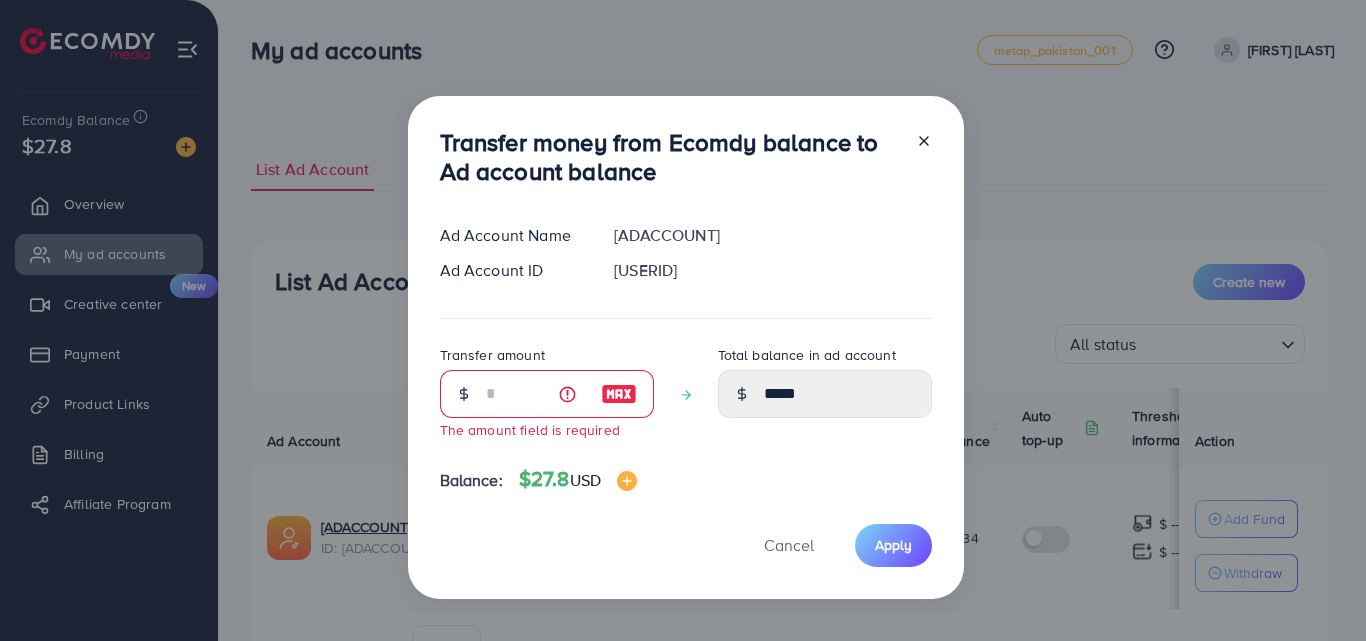 click on "Transfer money from Ecomdy balance to Ad account balance   Ad Account Name   [ADACCOUNT]   Ad Account ID   [ADACCOUNTID]   Transfer amount   The amount field is required   Total balance in ad account  ***** Balance:  $27.8  USD   Cancel   Apply" at bounding box center [686, 347] 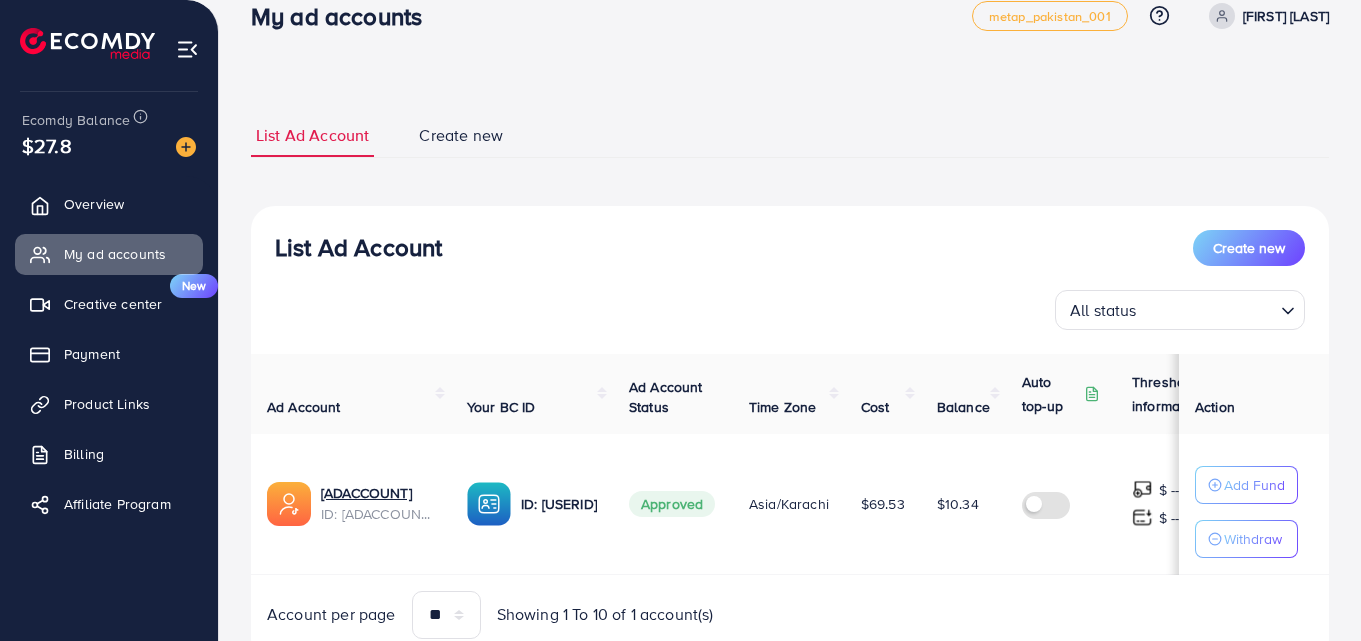 scroll, scrollTop: 0, scrollLeft: 0, axis: both 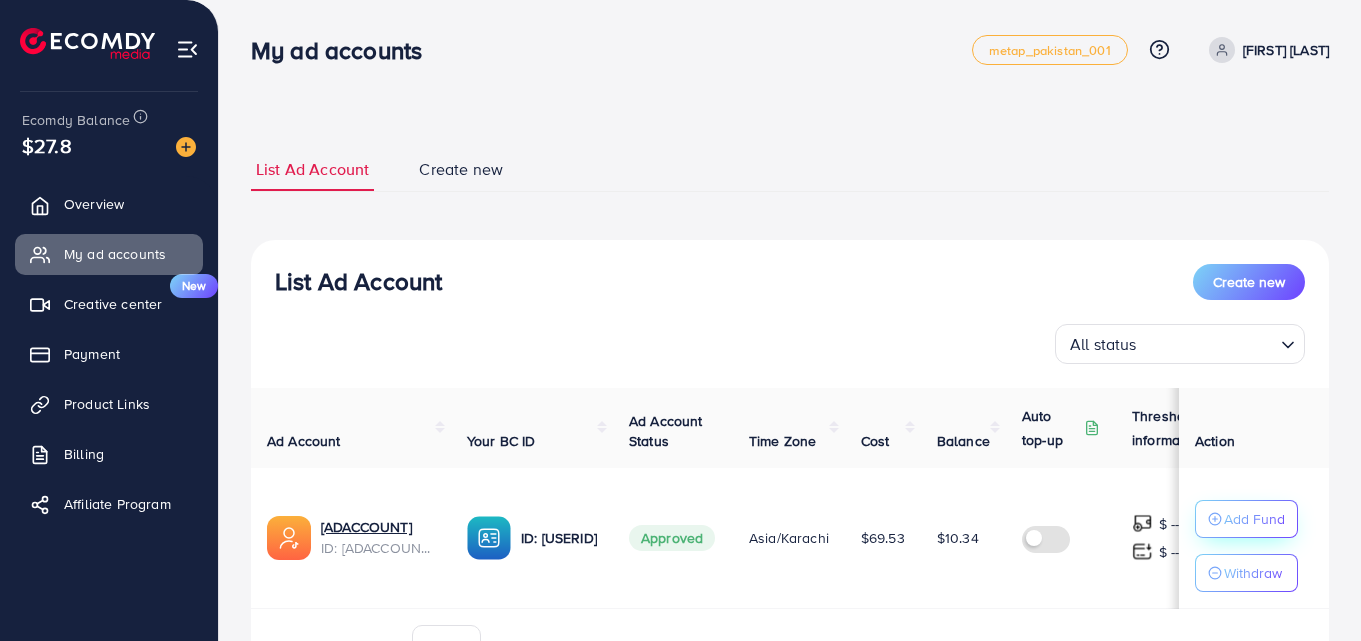 click on "Add Fund" at bounding box center (1254, 519) 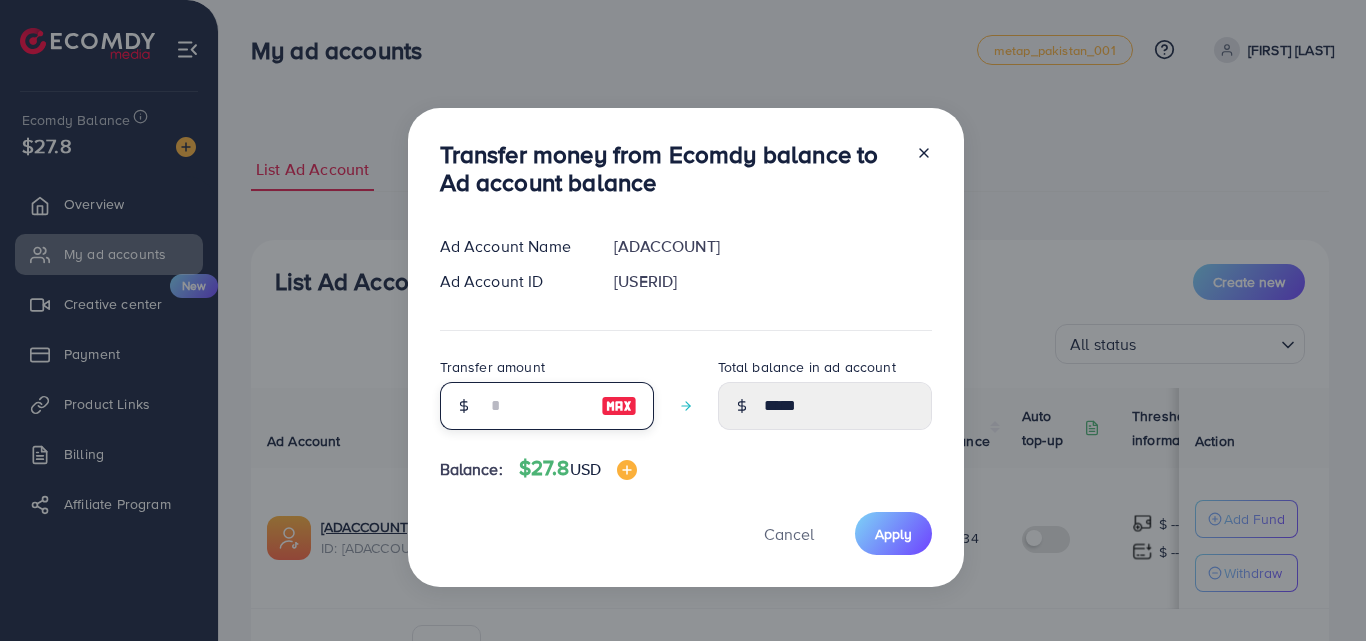 click at bounding box center [536, 406] 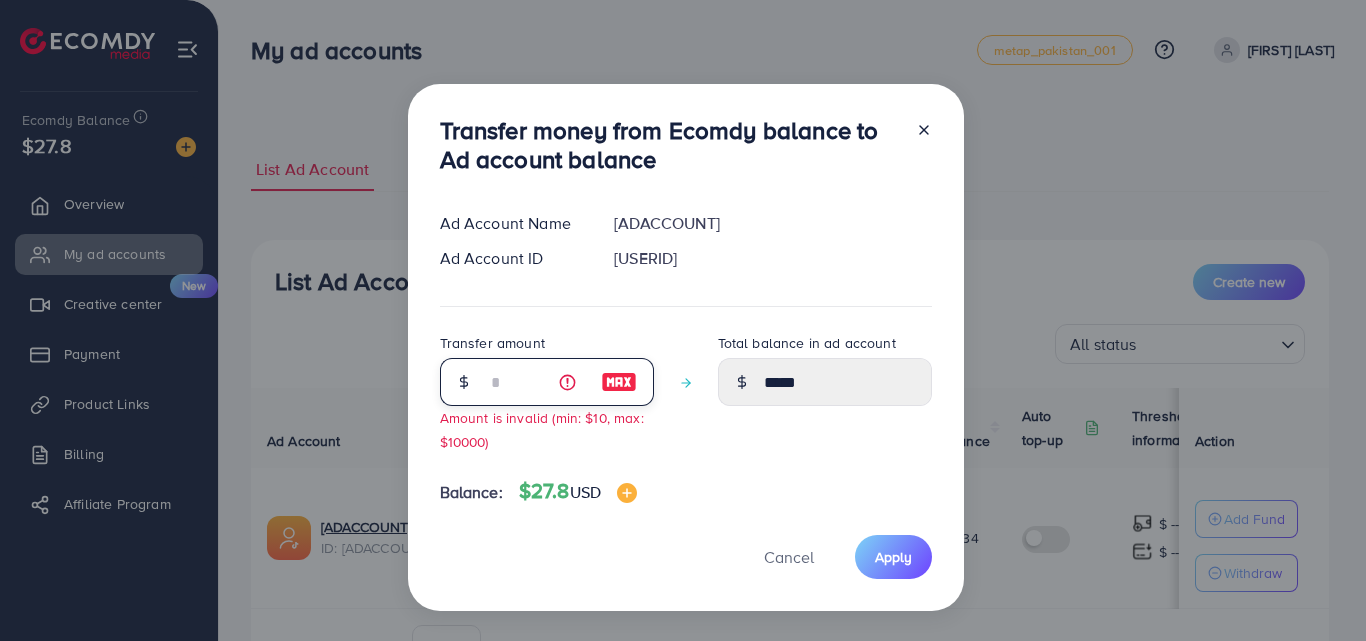 type on "**" 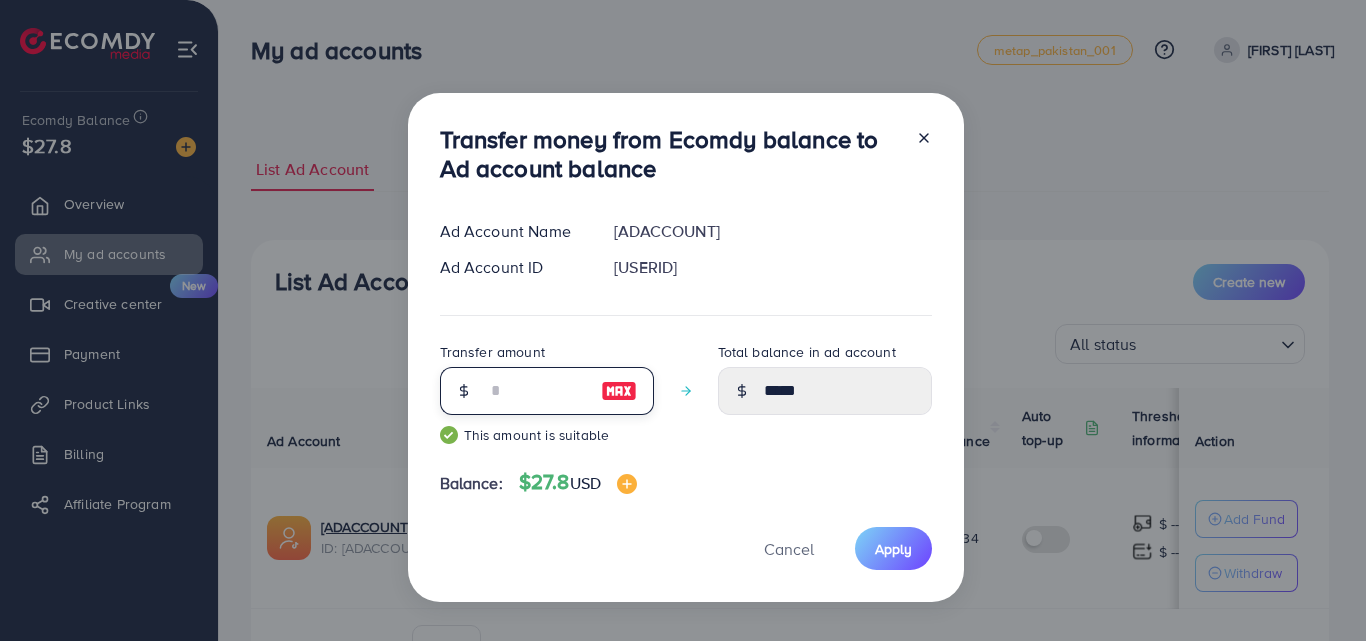 type on "*****" 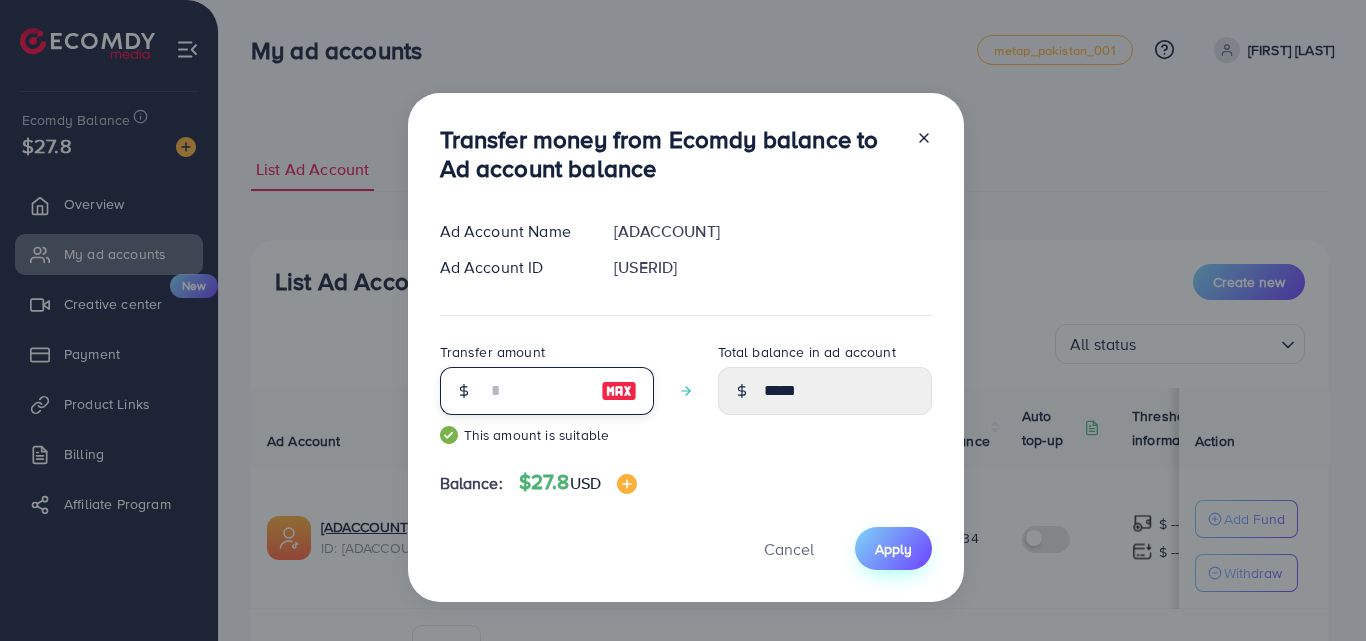 type on "**" 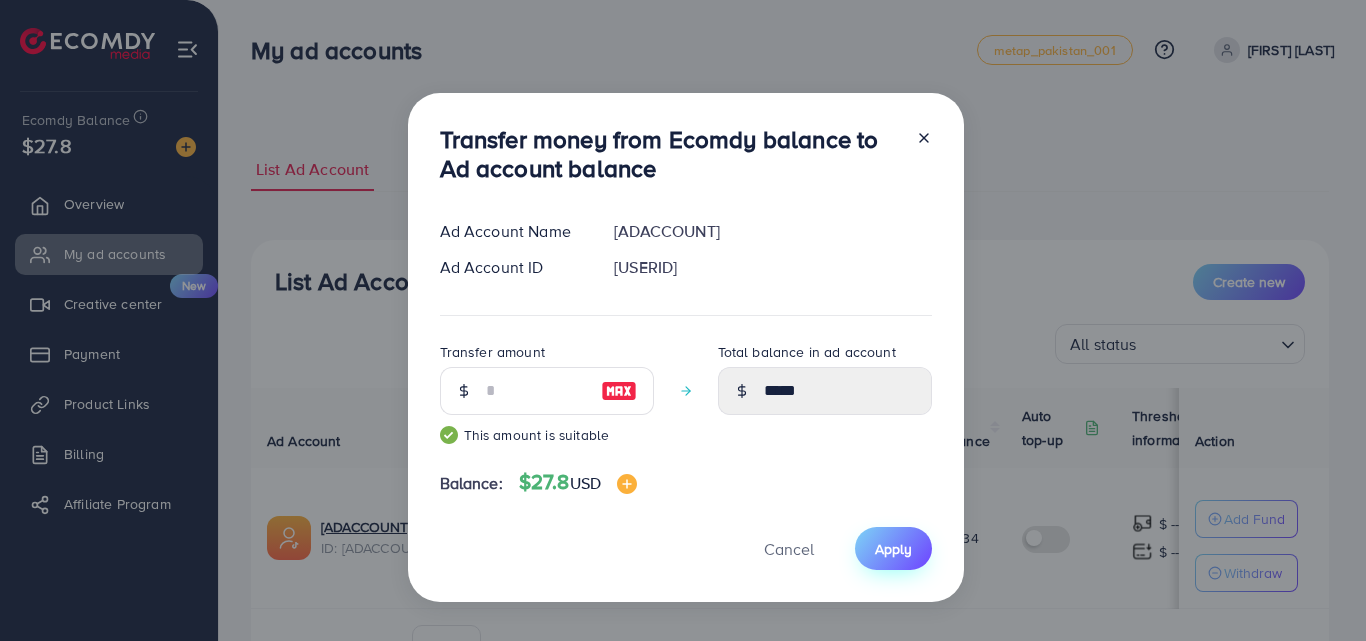 click on "Apply" at bounding box center [893, 548] 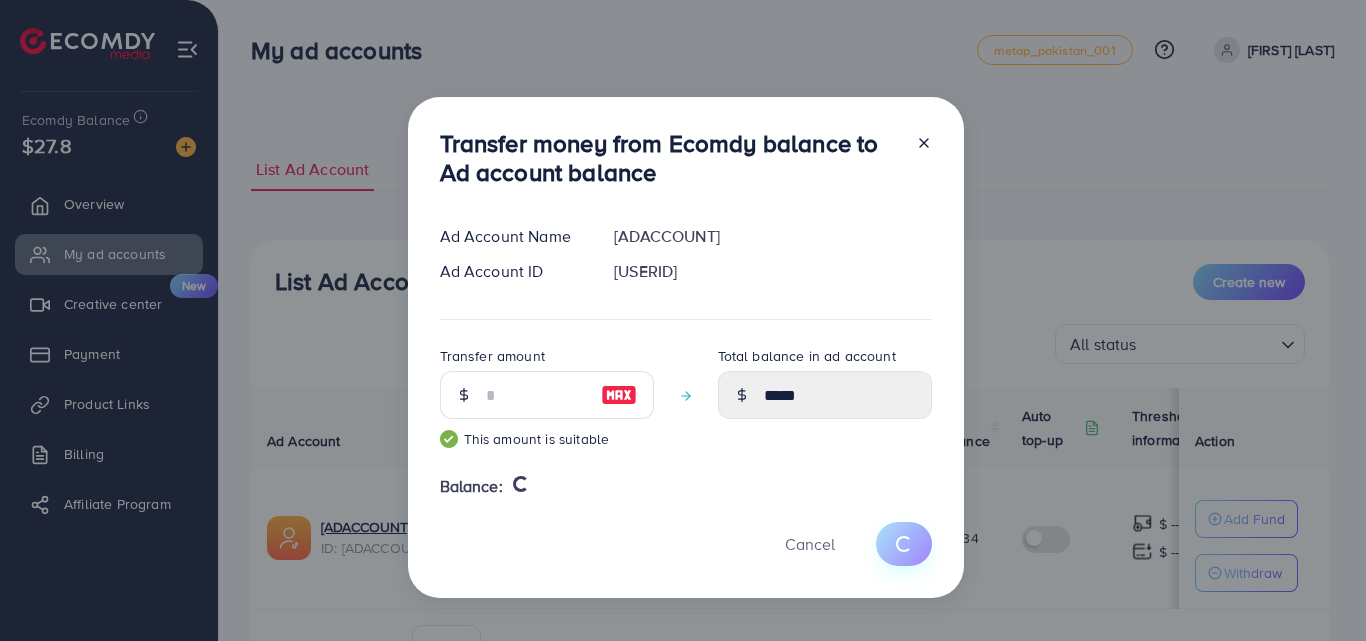 type 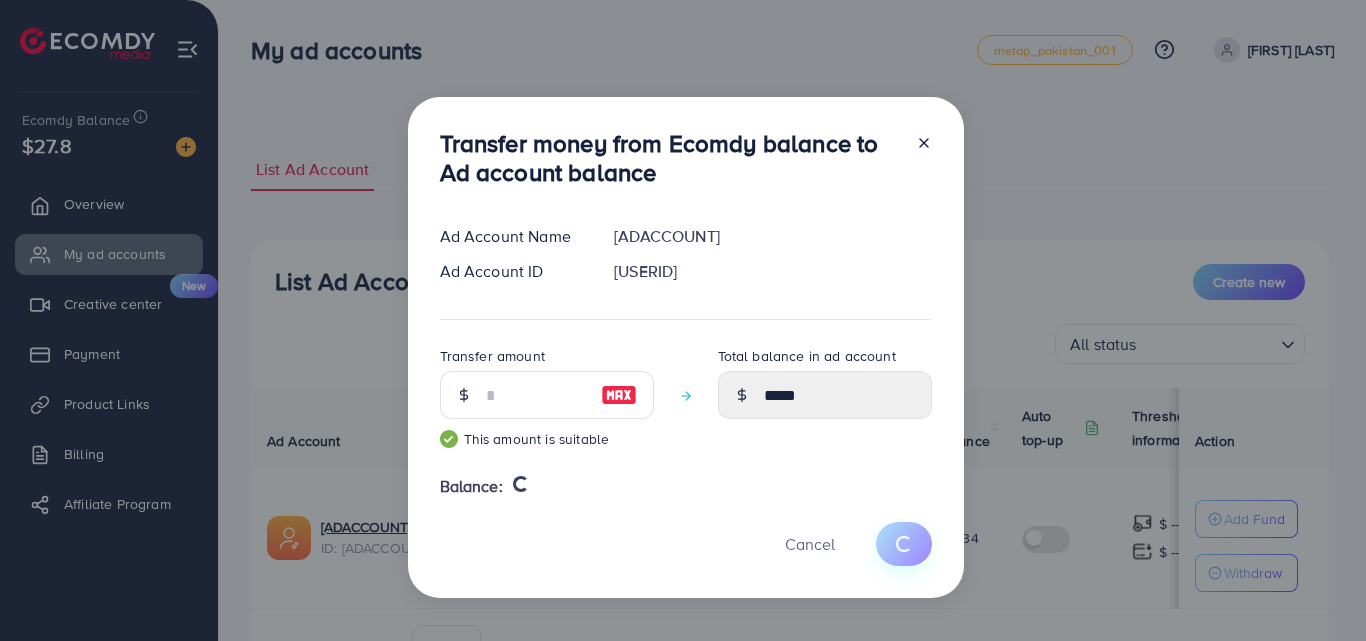 type on "*****" 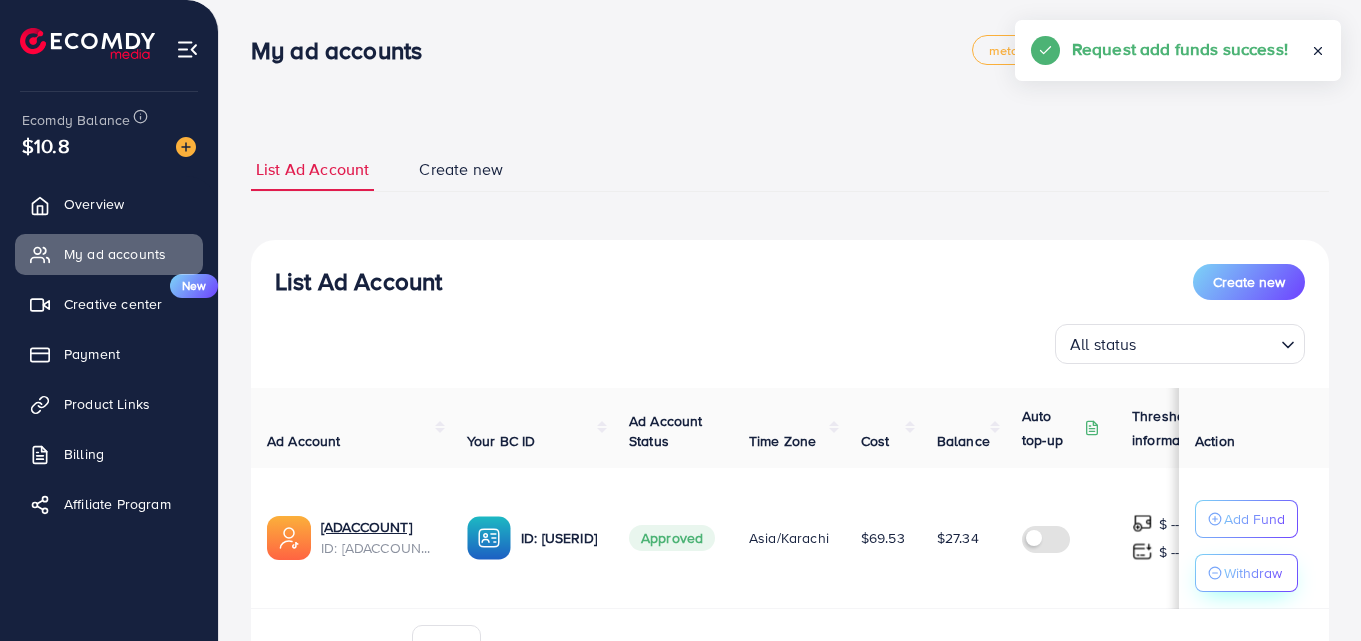 click 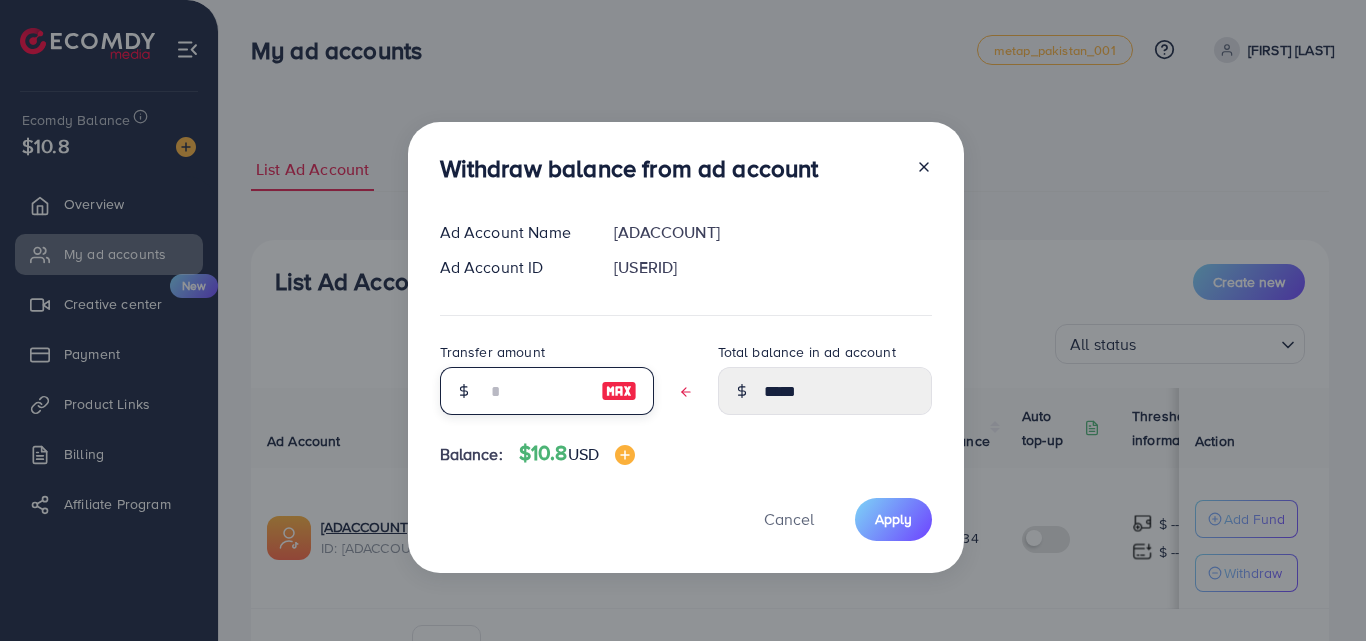 click at bounding box center (536, 391) 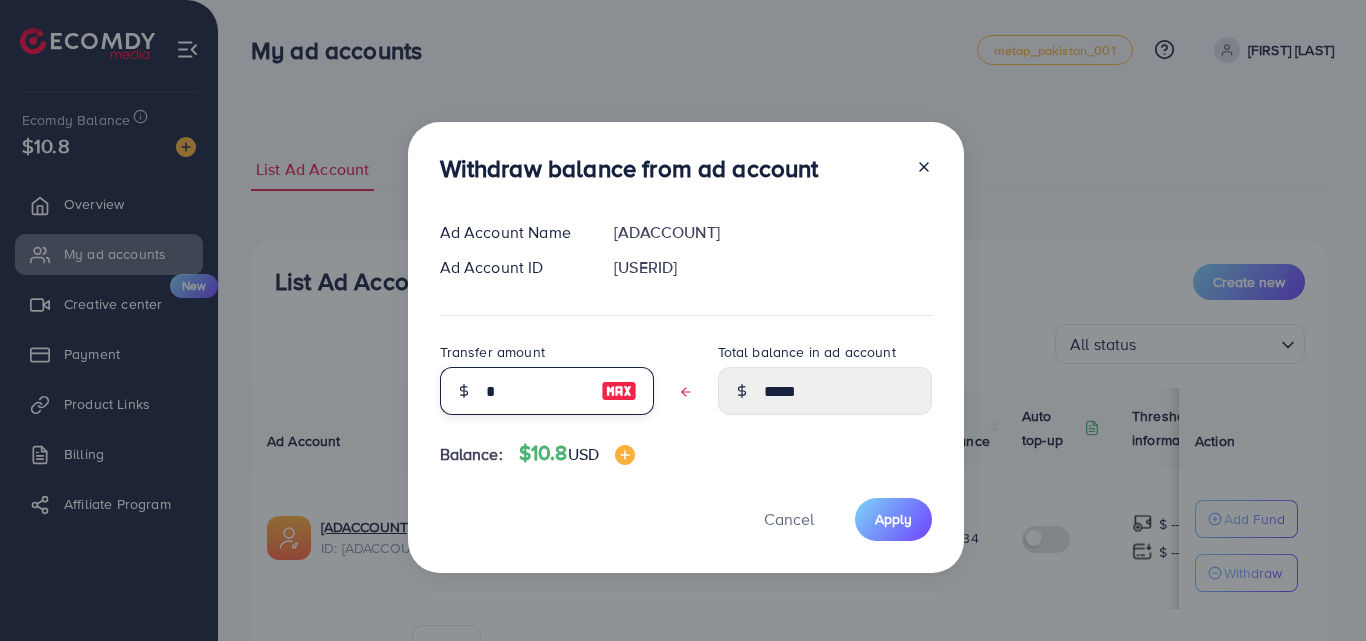 type on "*****" 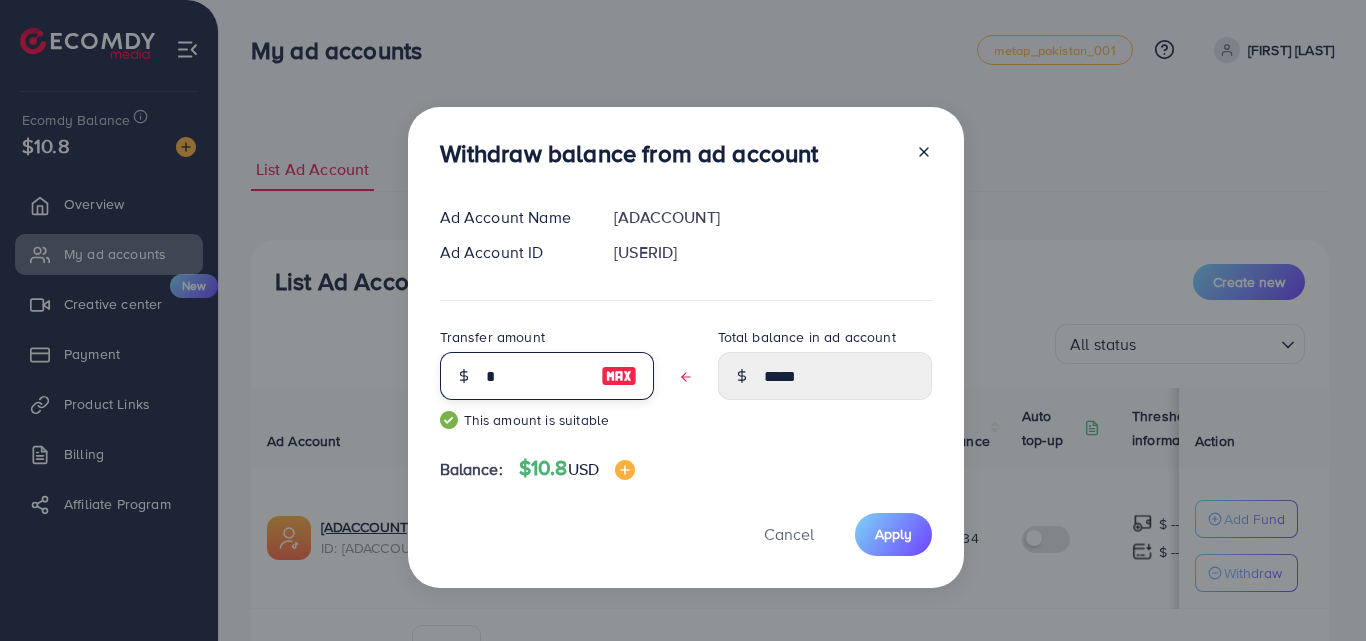 type on "**" 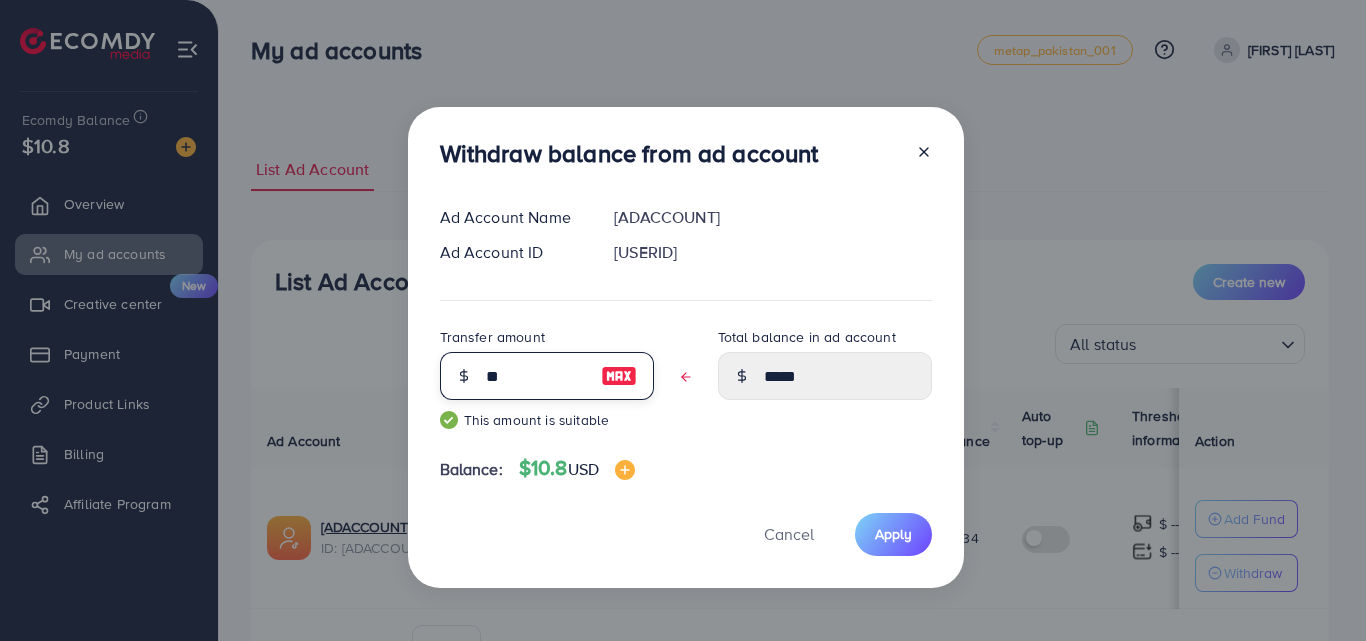 type on "*****" 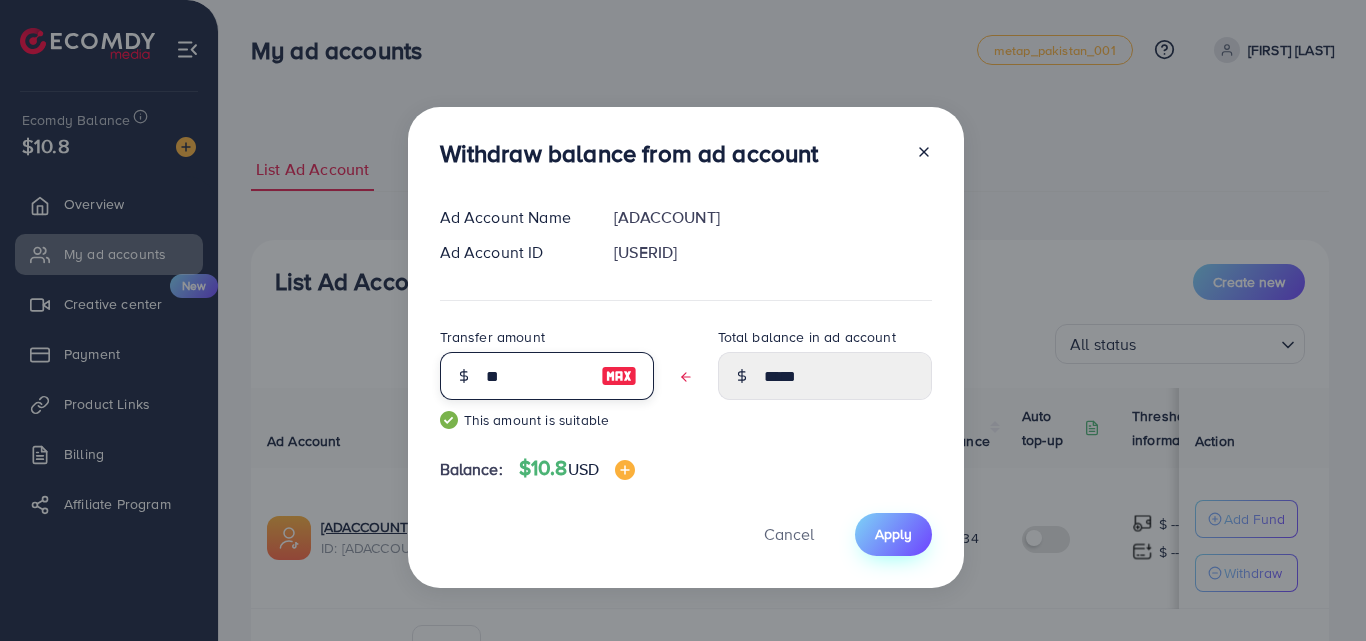 type on "**" 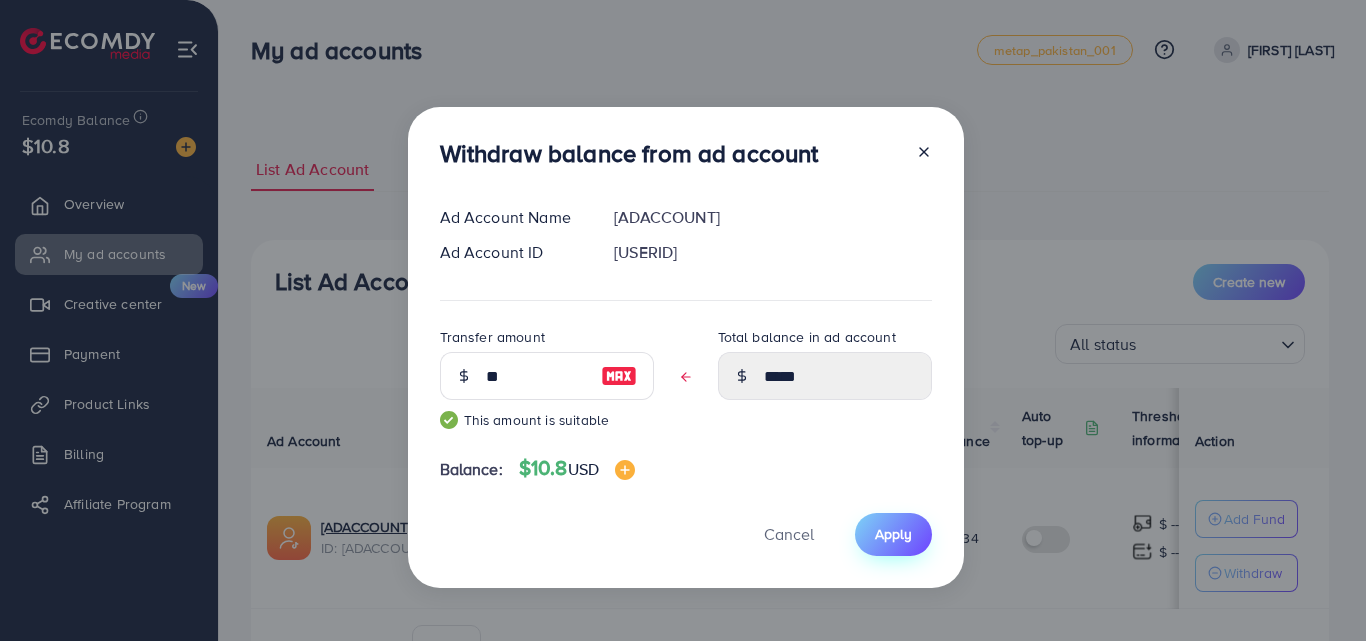click on "Apply" at bounding box center [893, 534] 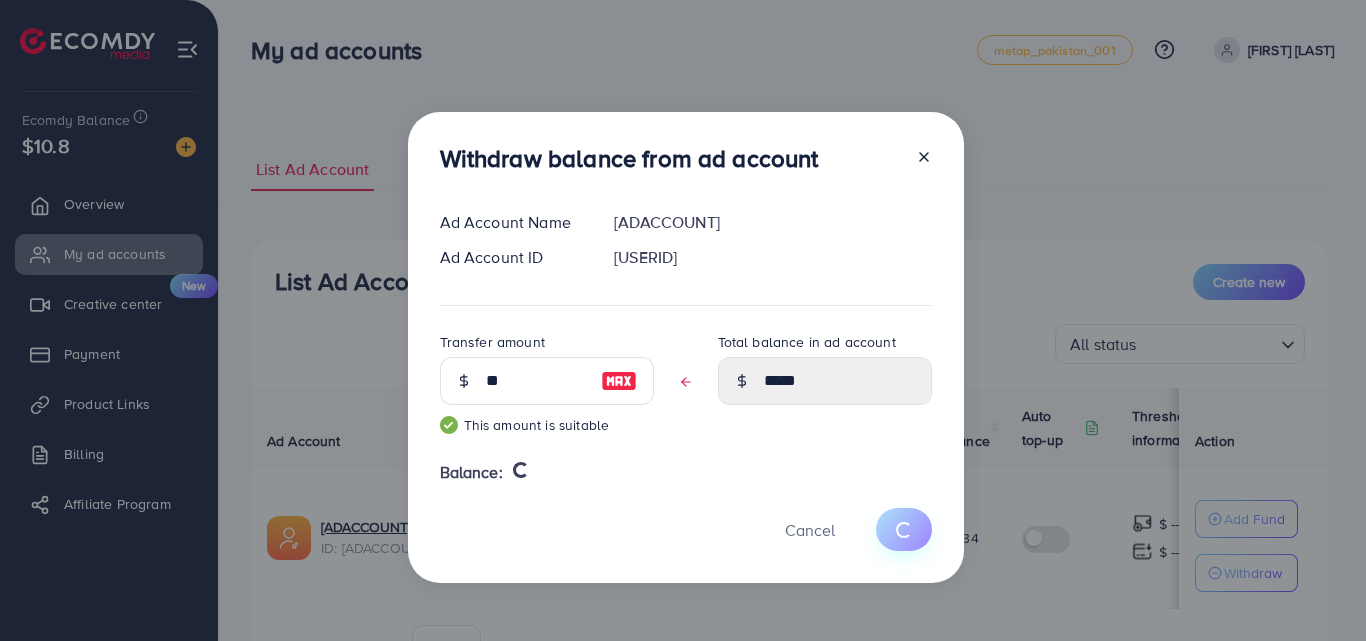 type 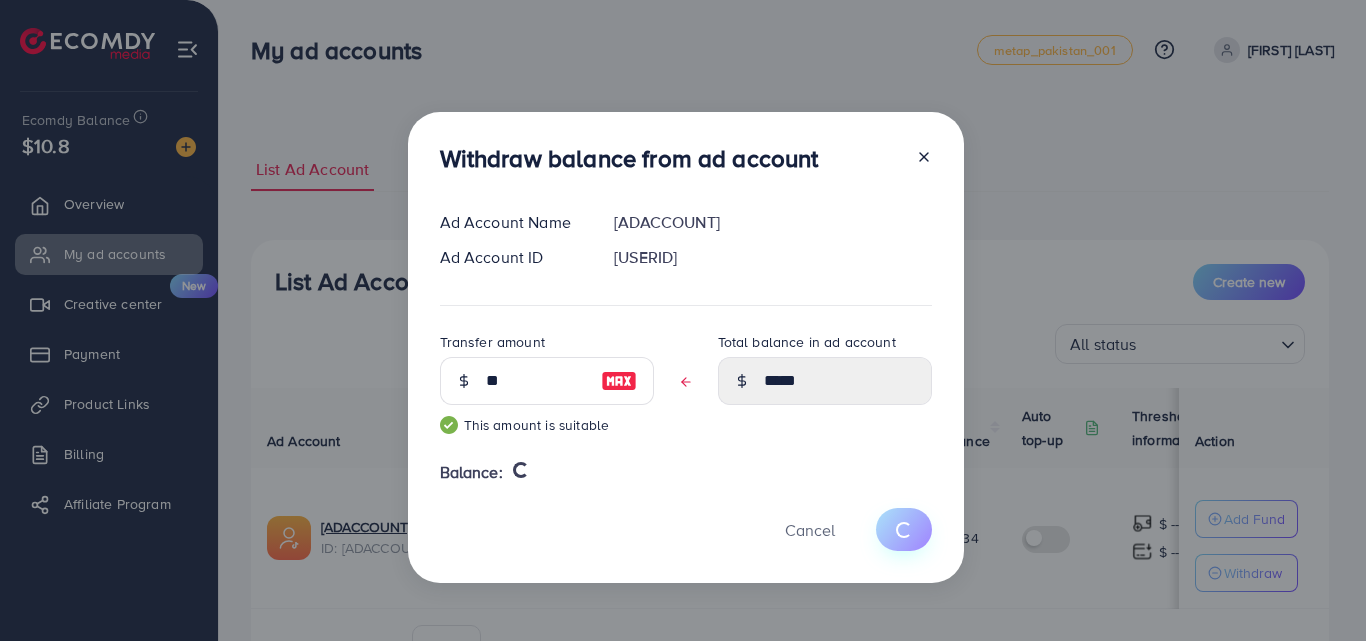 type on "*****" 